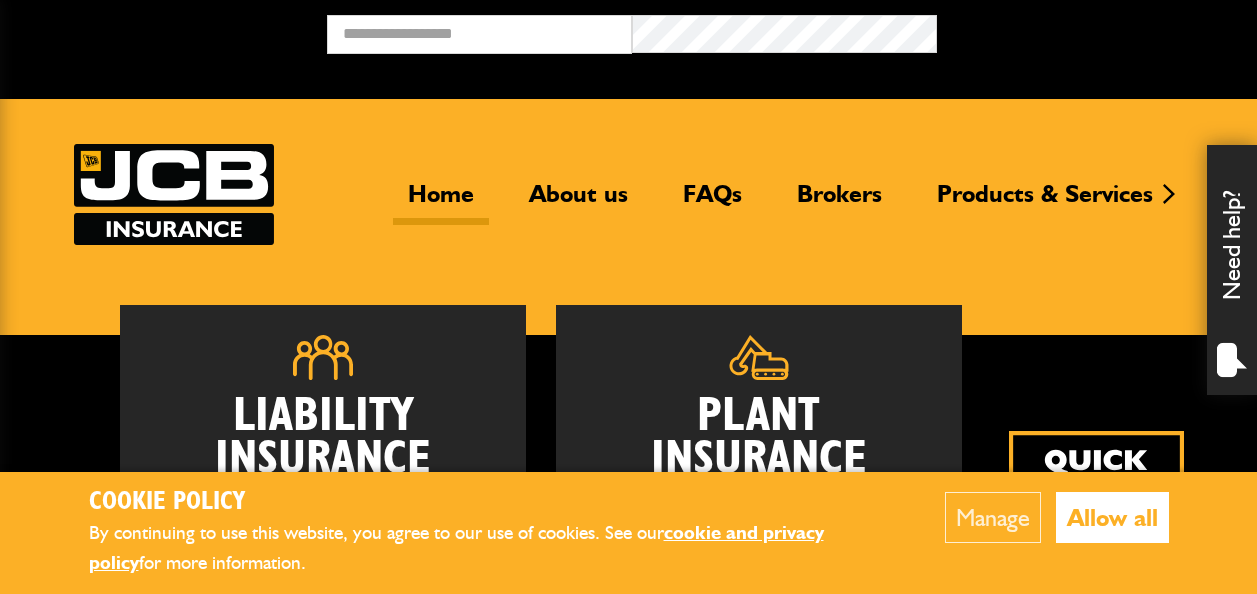 scroll, scrollTop: 0, scrollLeft: 0, axis: both 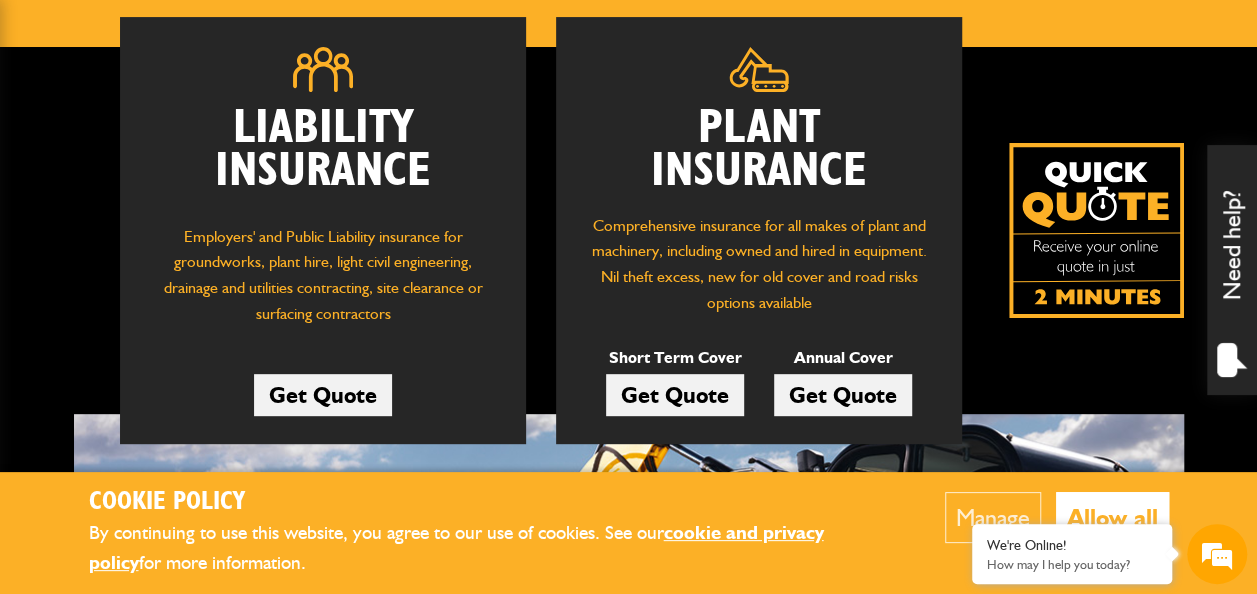 click on "Get Quote" at bounding box center [675, 395] 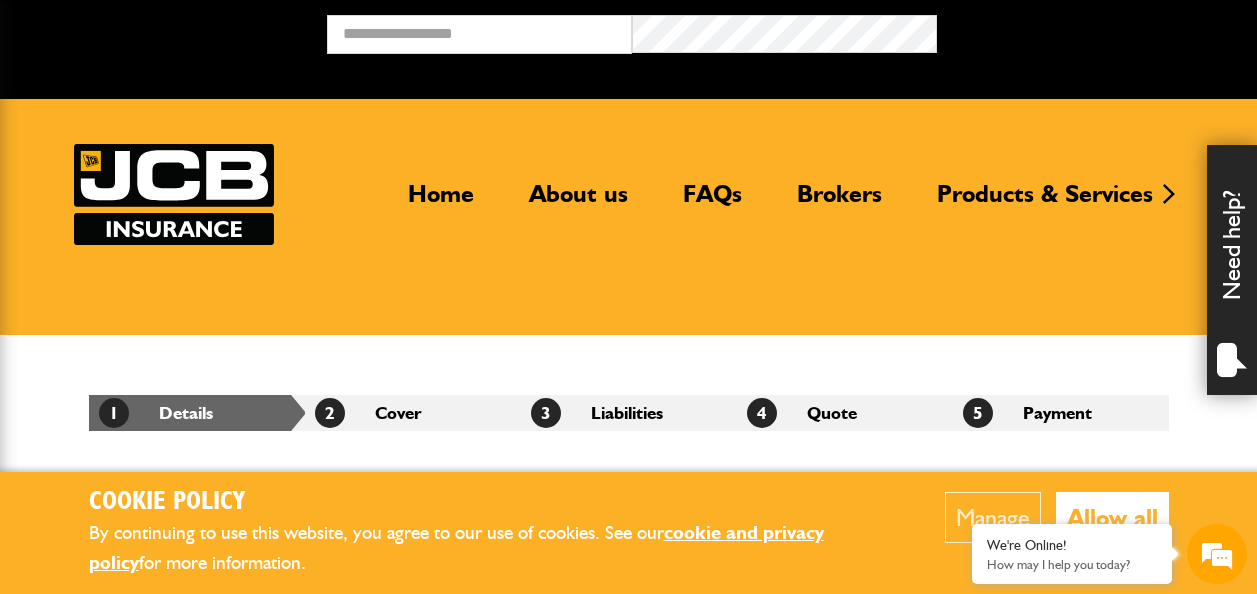 scroll, scrollTop: 0, scrollLeft: 0, axis: both 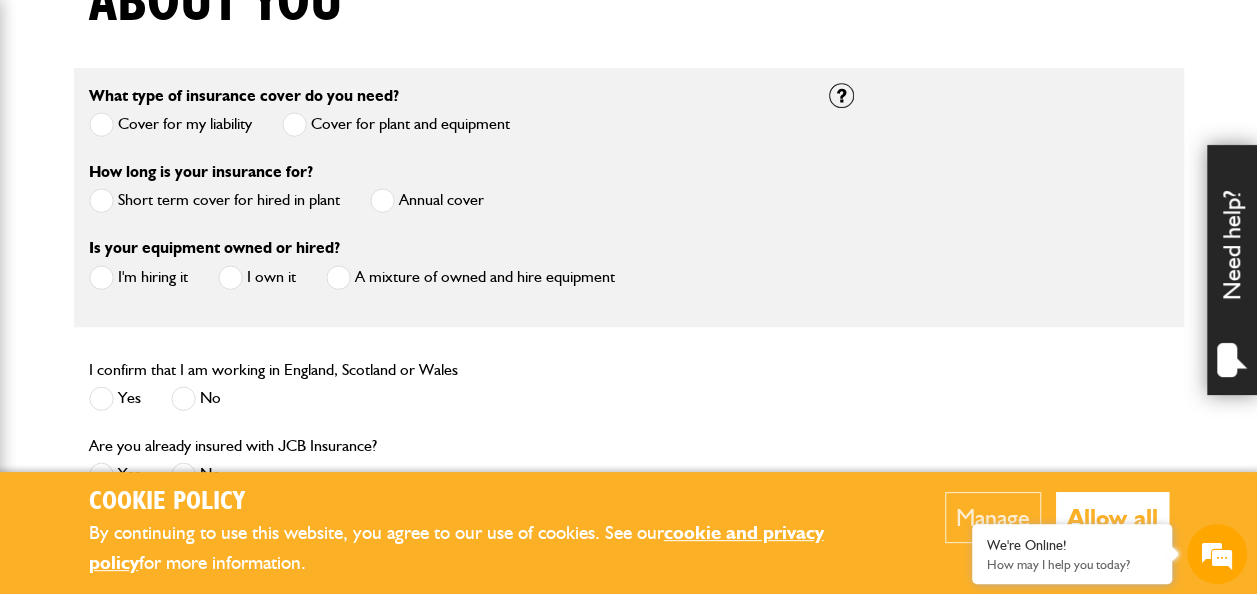 click at bounding box center (382, 200) 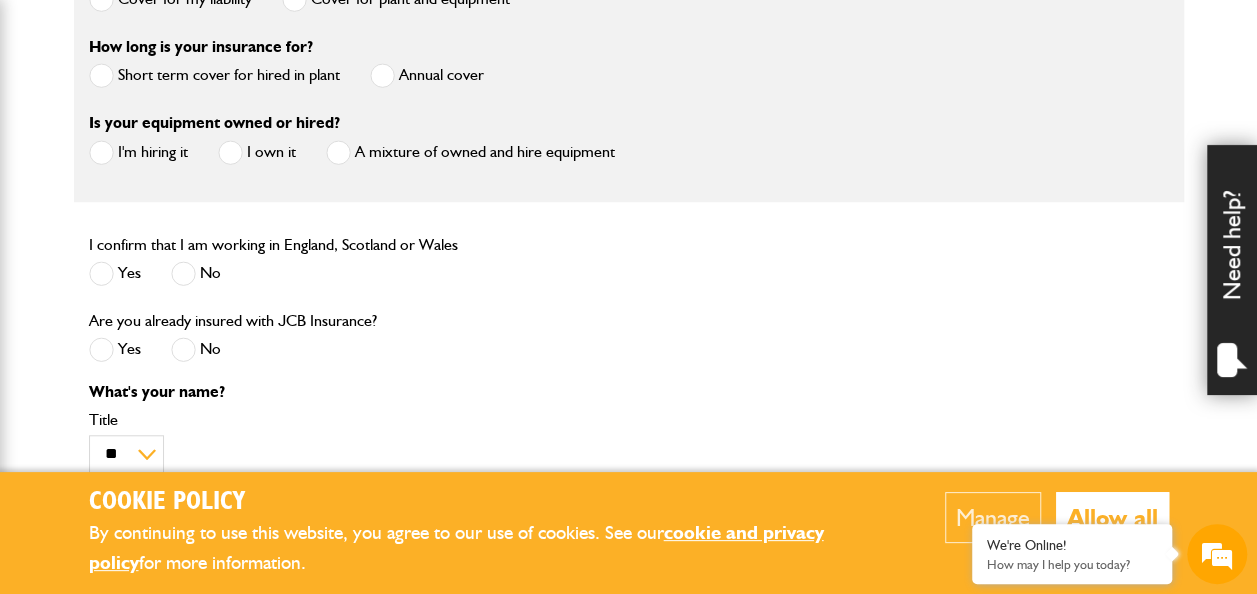 scroll, scrollTop: 718, scrollLeft: 0, axis: vertical 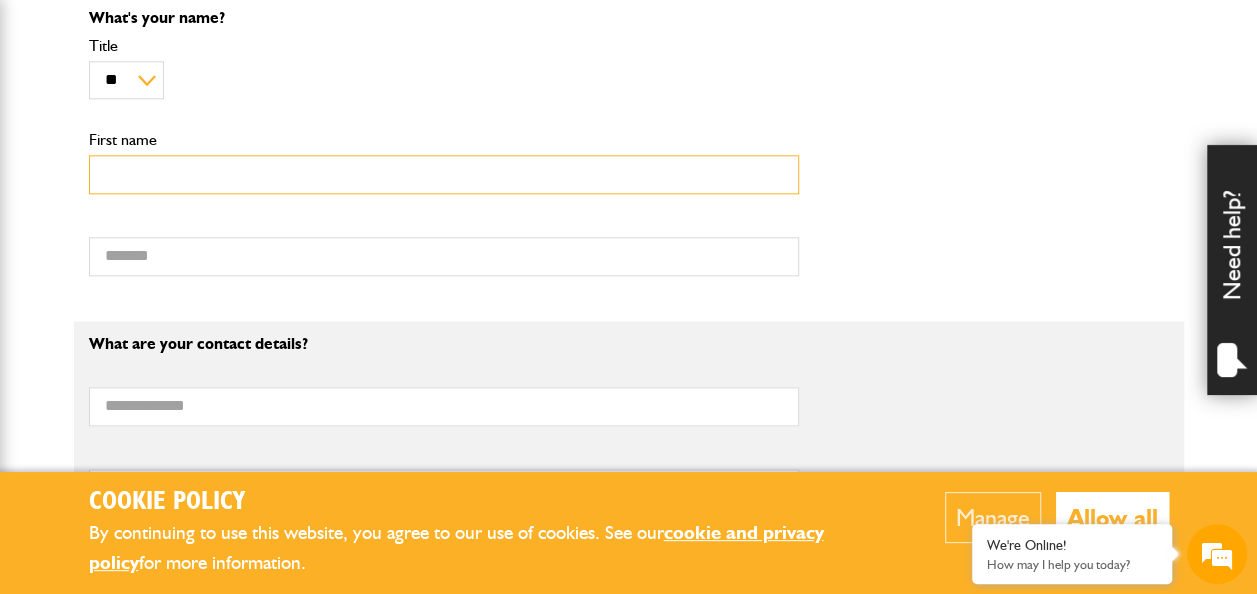 click on "First name" at bounding box center (444, 174) 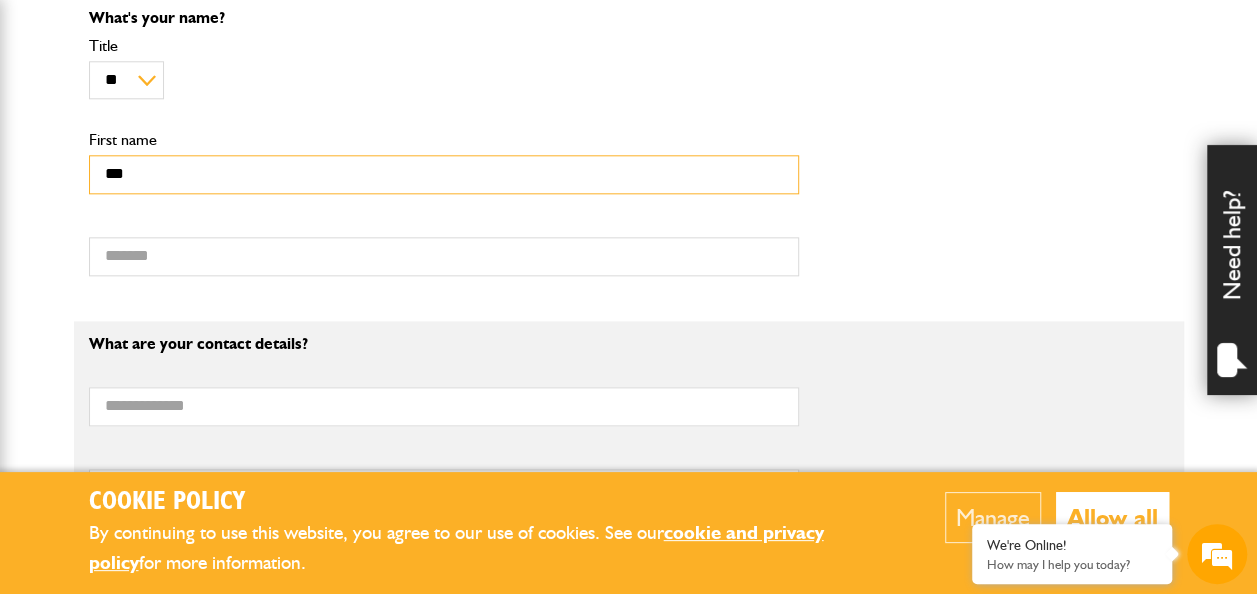 type on "***" 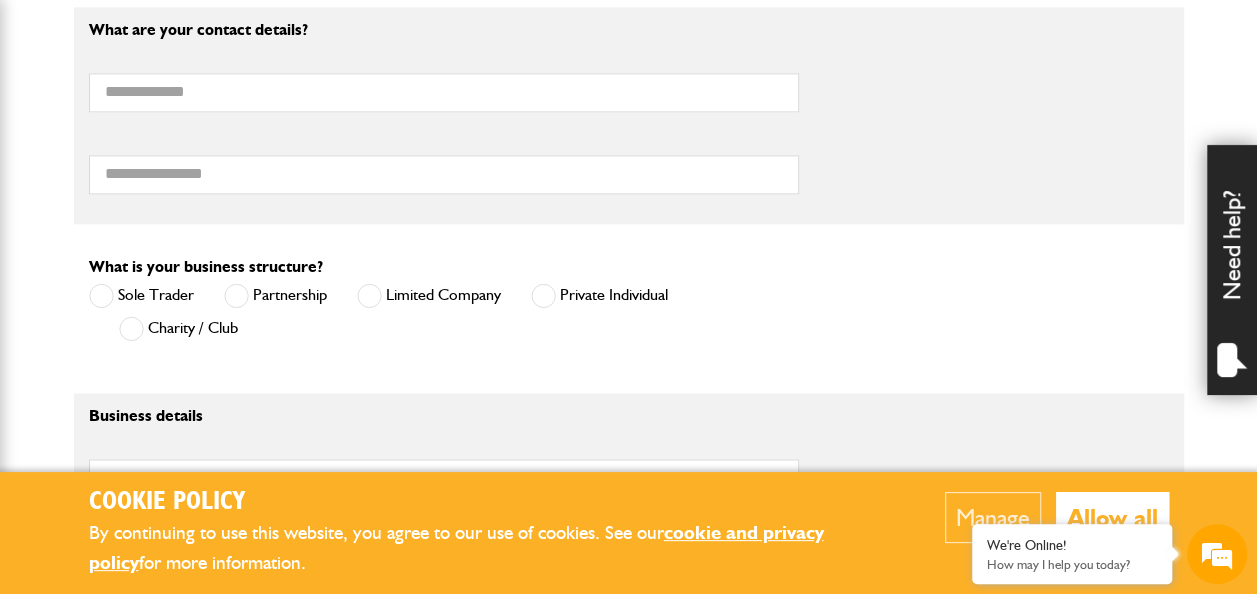 scroll, scrollTop: 1381, scrollLeft: 0, axis: vertical 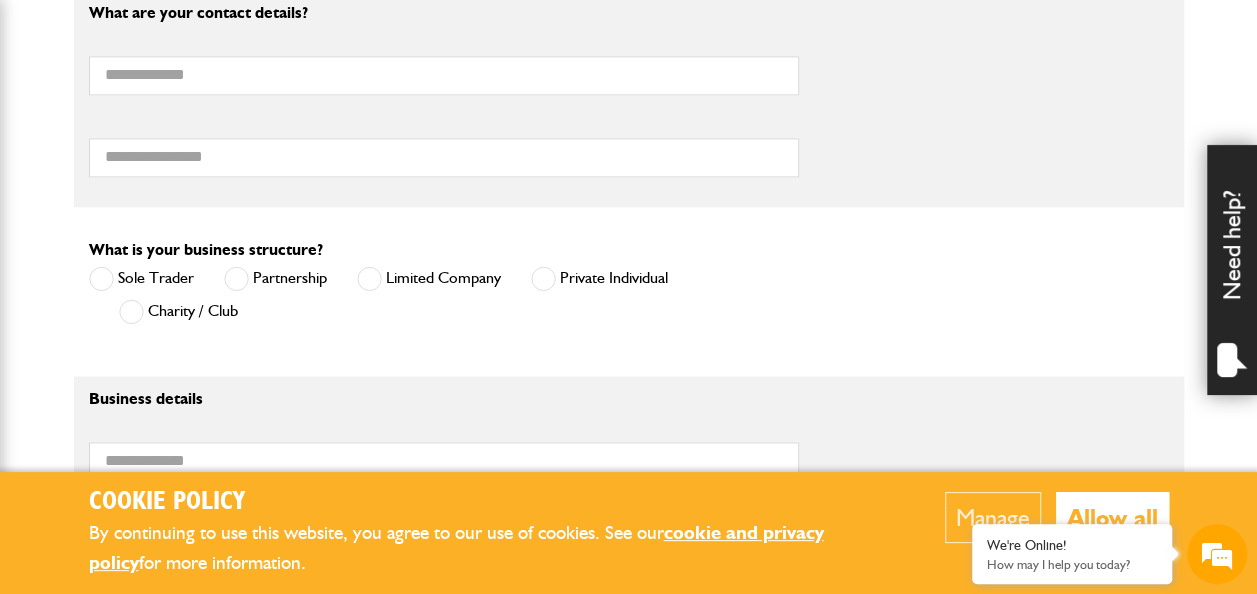 type on "*****" 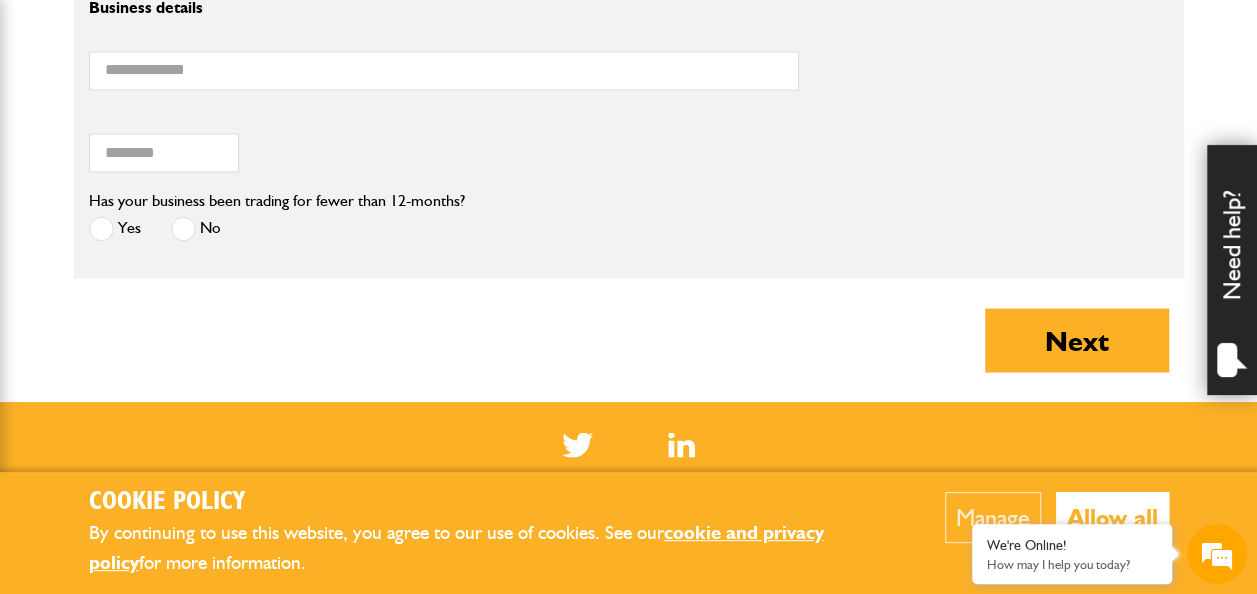 scroll, scrollTop: 1778, scrollLeft: 0, axis: vertical 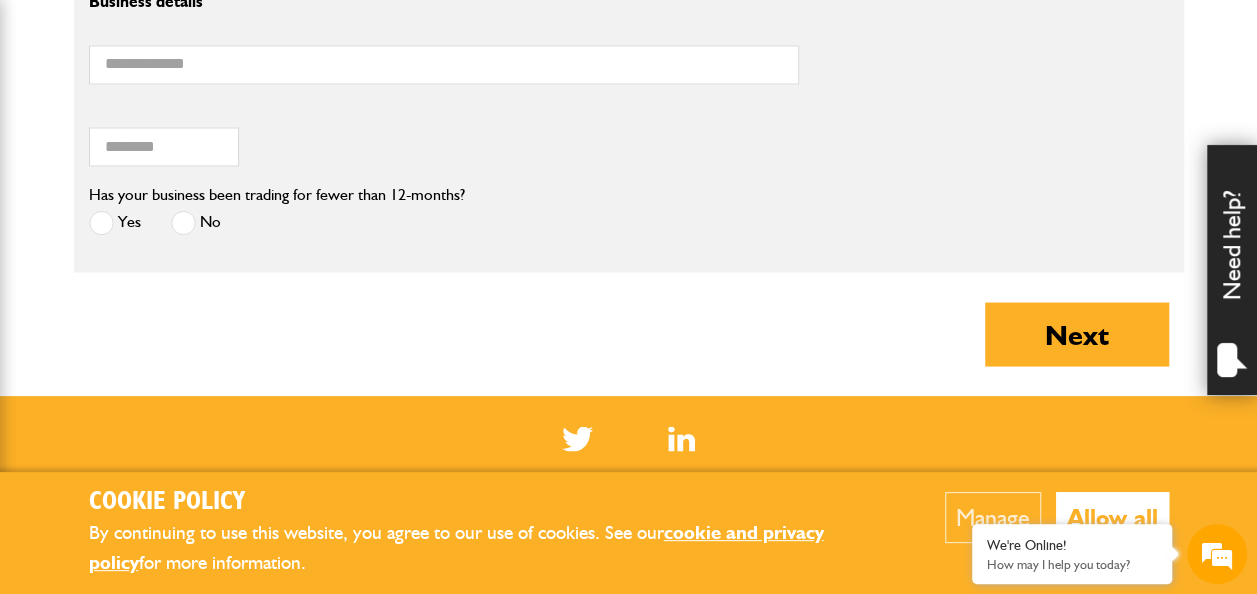 click at bounding box center [183, 222] 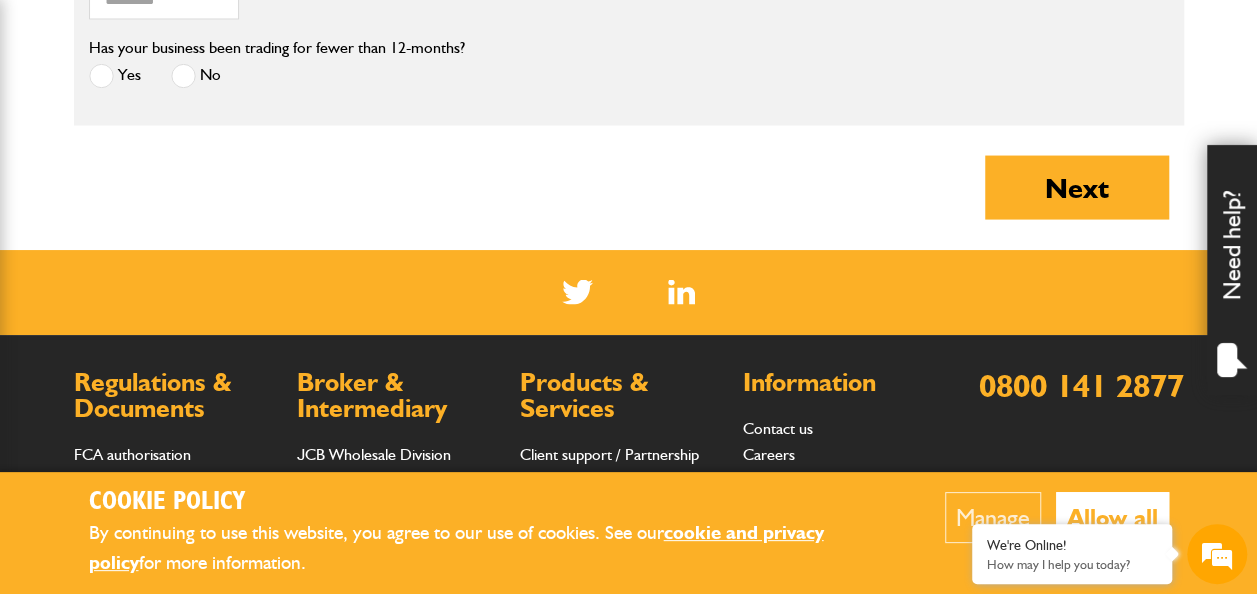 scroll, scrollTop: 1914, scrollLeft: 0, axis: vertical 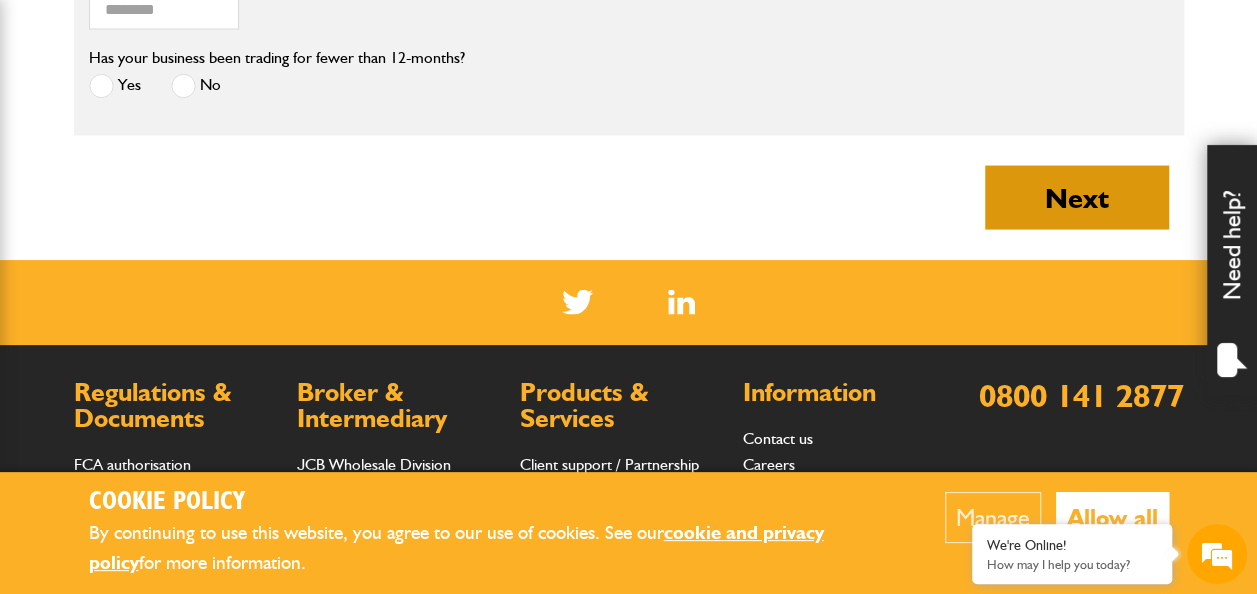click on "Next" at bounding box center (1077, 198) 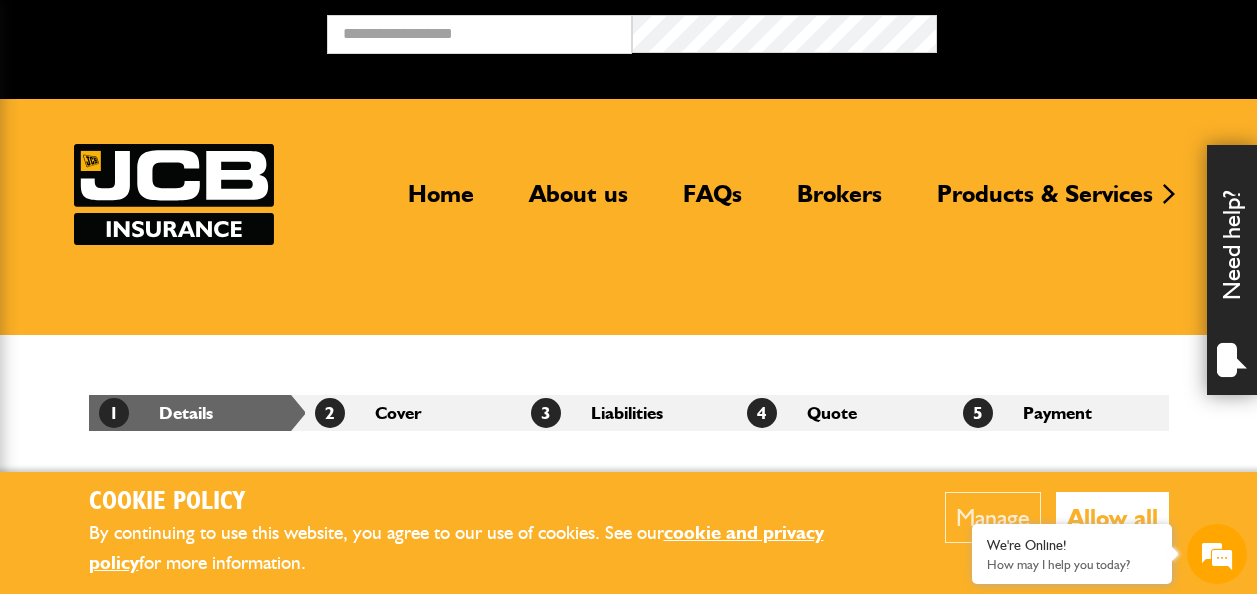 scroll, scrollTop: 0, scrollLeft: 0, axis: both 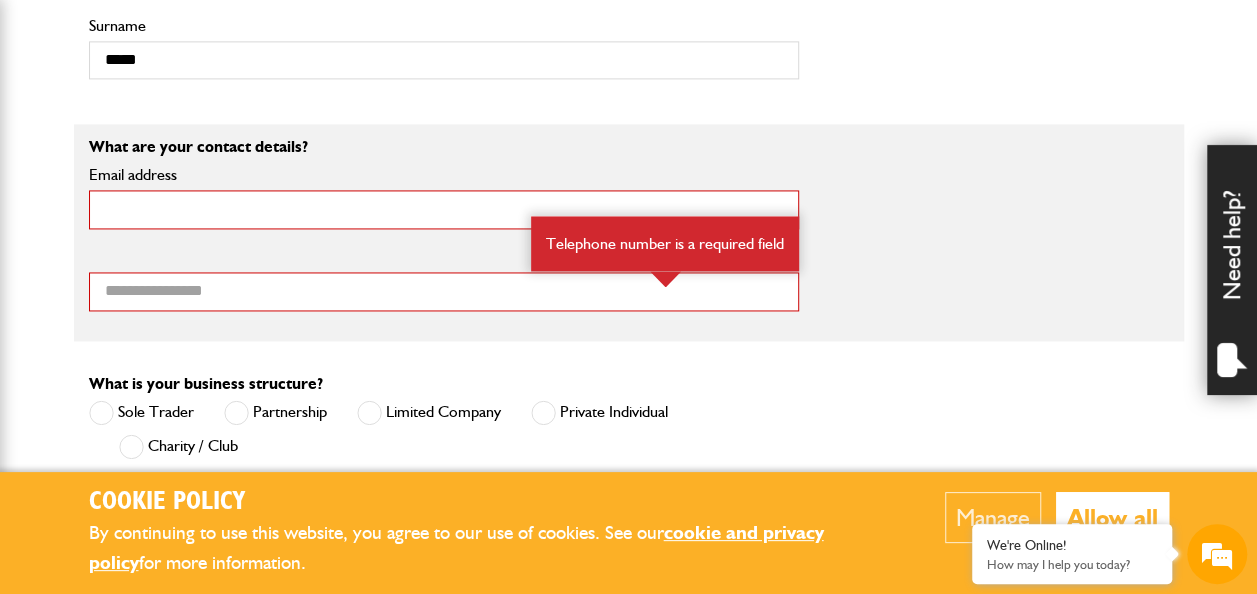 click on "Email address" at bounding box center [444, 209] 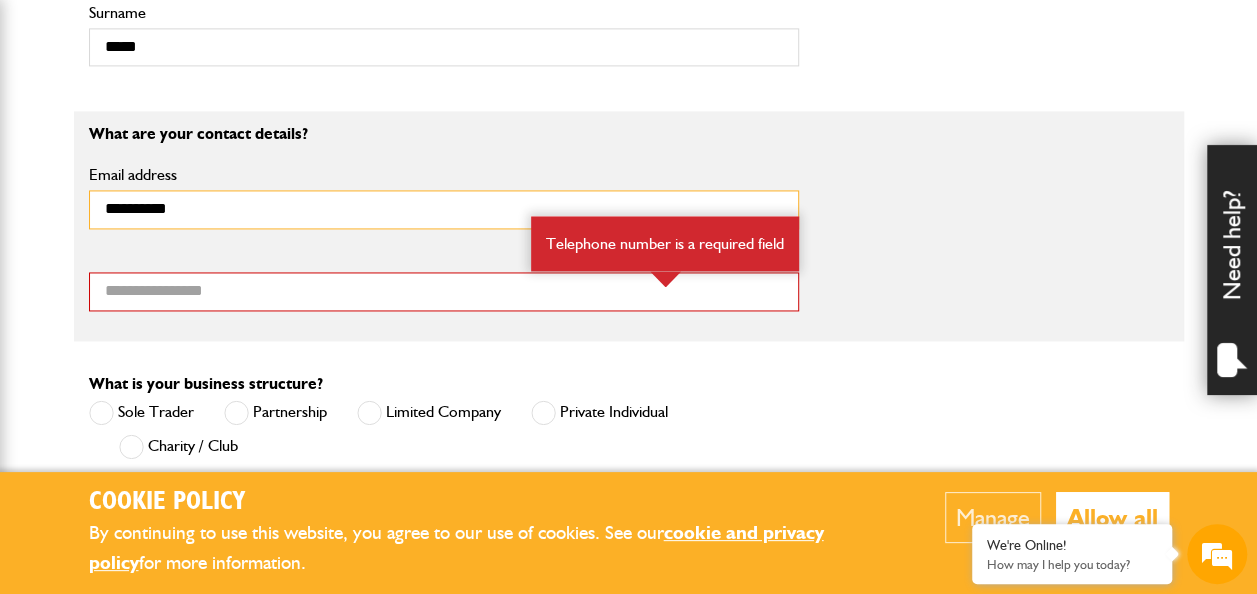 scroll, scrollTop: 0, scrollLeft: 0, axis: both 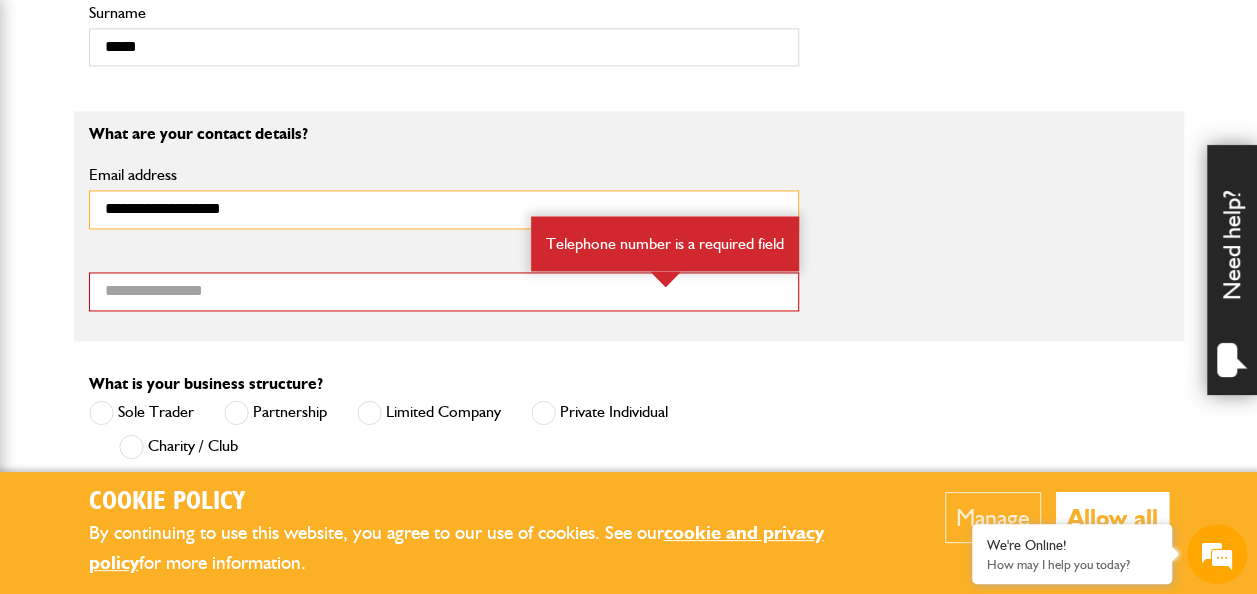 type on "**********" 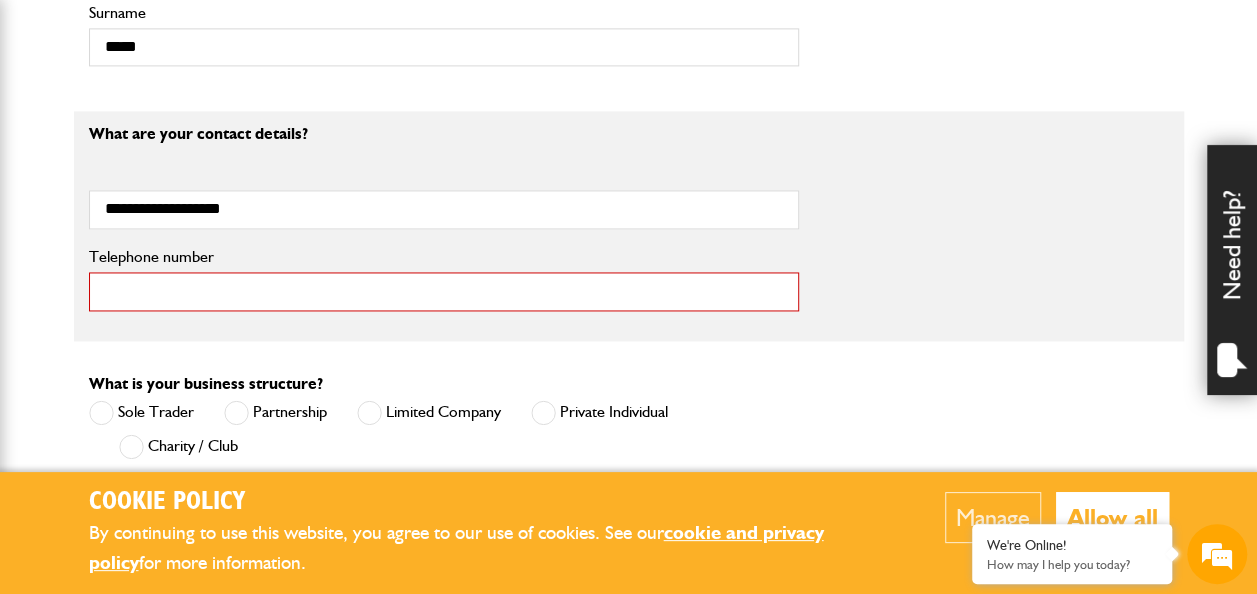 click on "Telephone number" at bounding box center [444, 291] 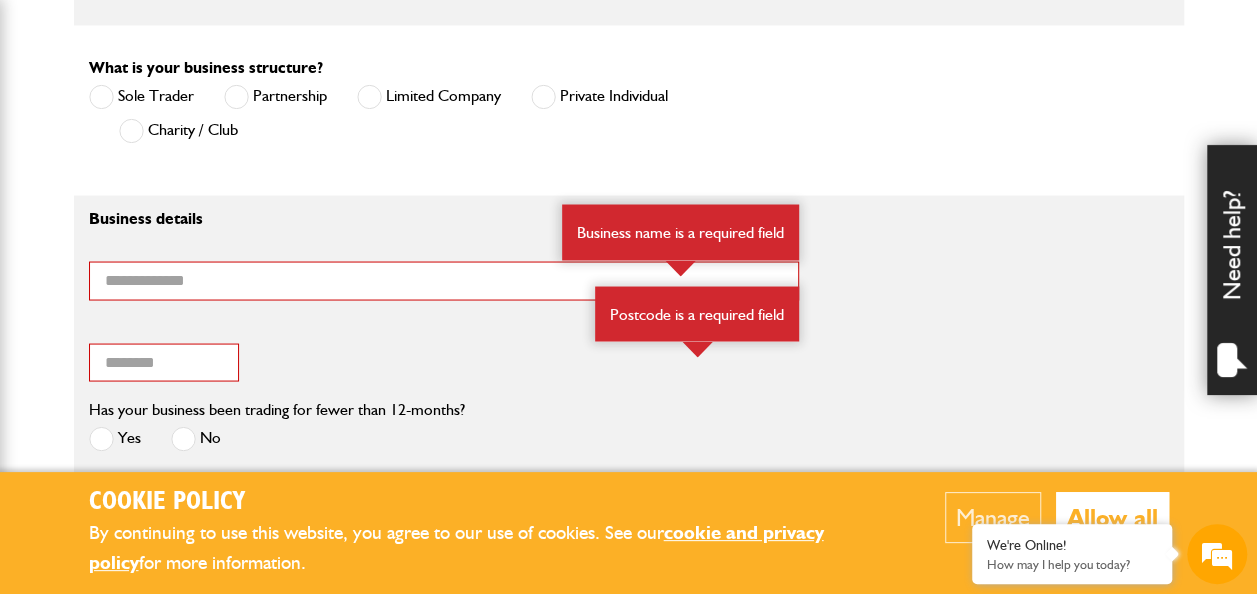 scroll, scrollTop: 1752, scrollLeft: 0, axis: vertical 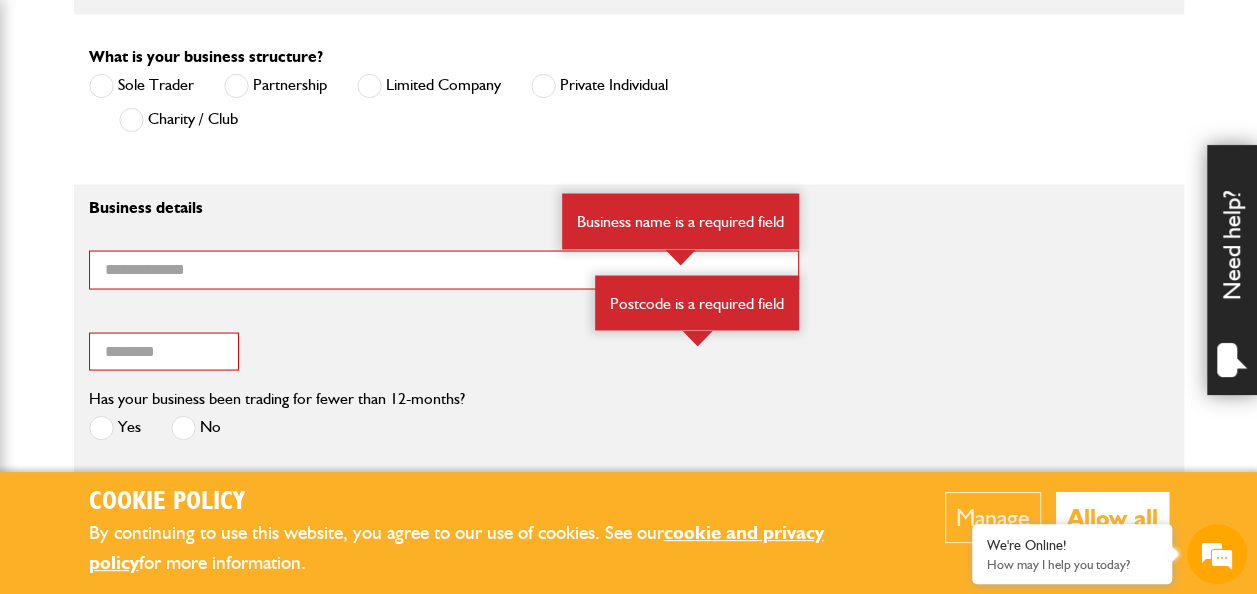 type on "**********" 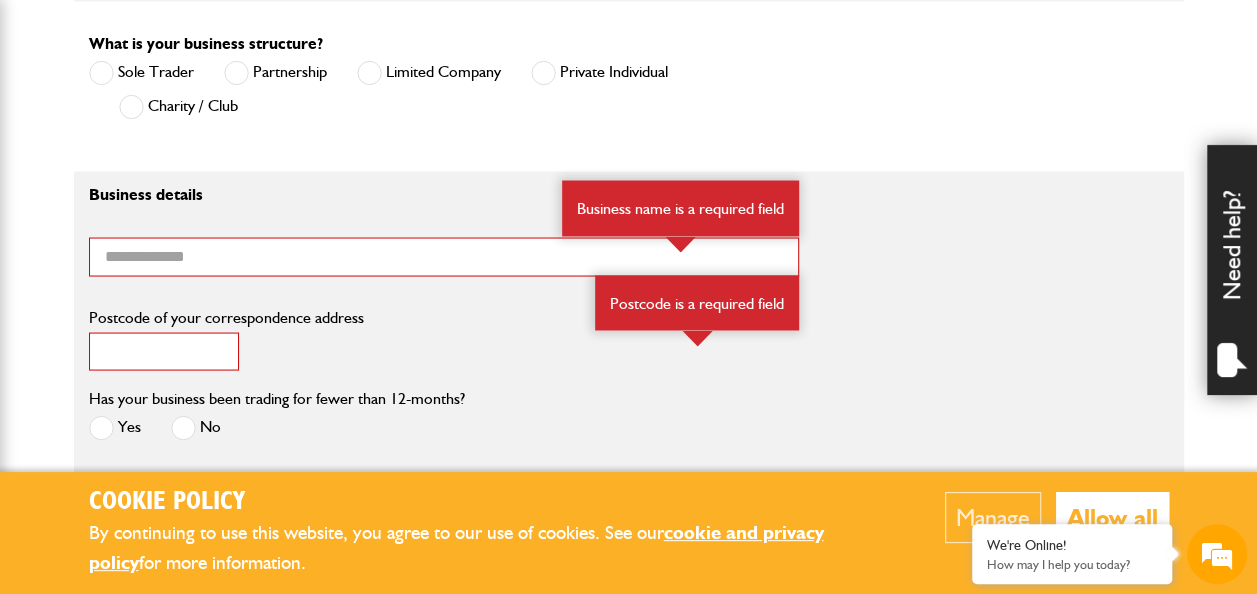 click on "Postcode of your correspondence address" at bounding box center (164, 351) 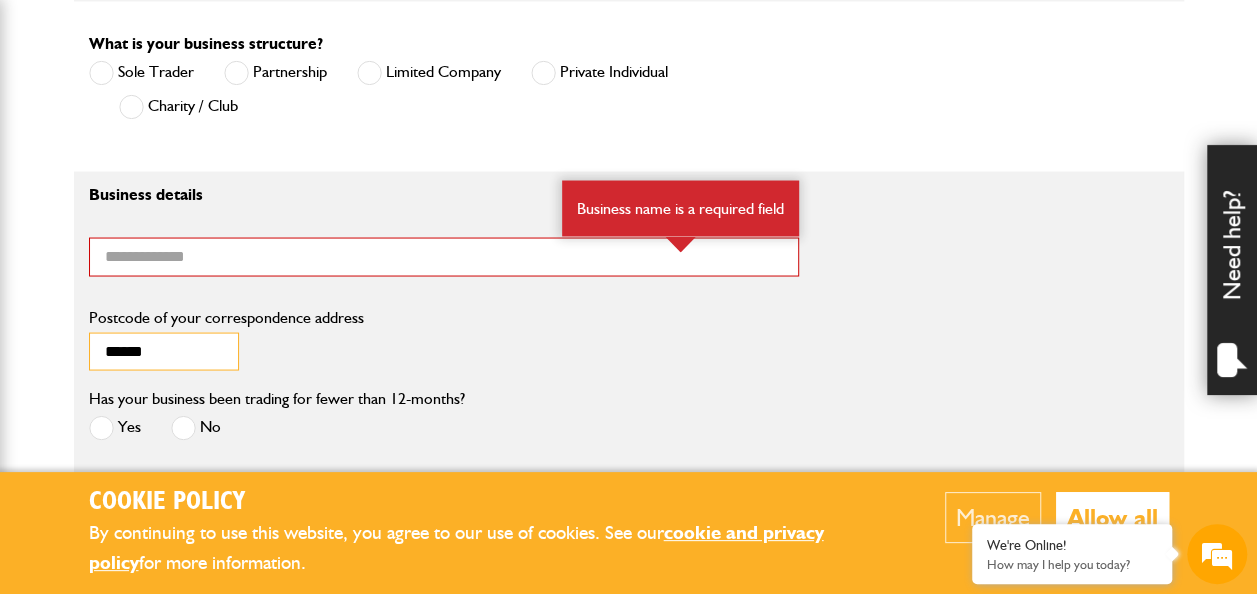 type on "******" 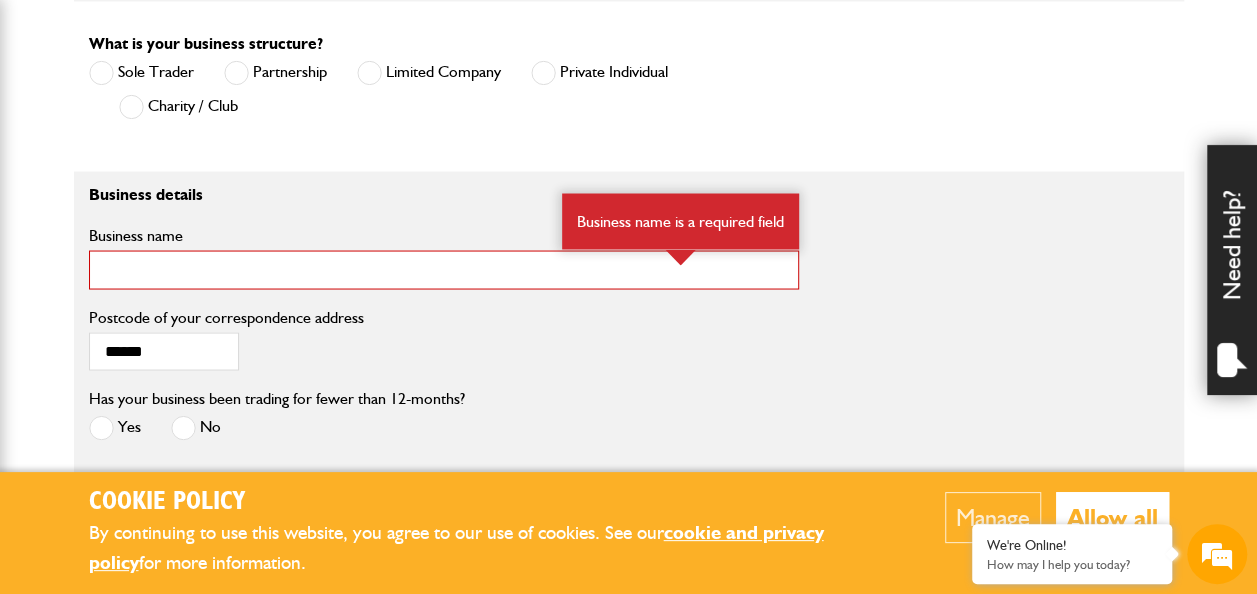 click on "Business name" at bounding box center (444, 269) 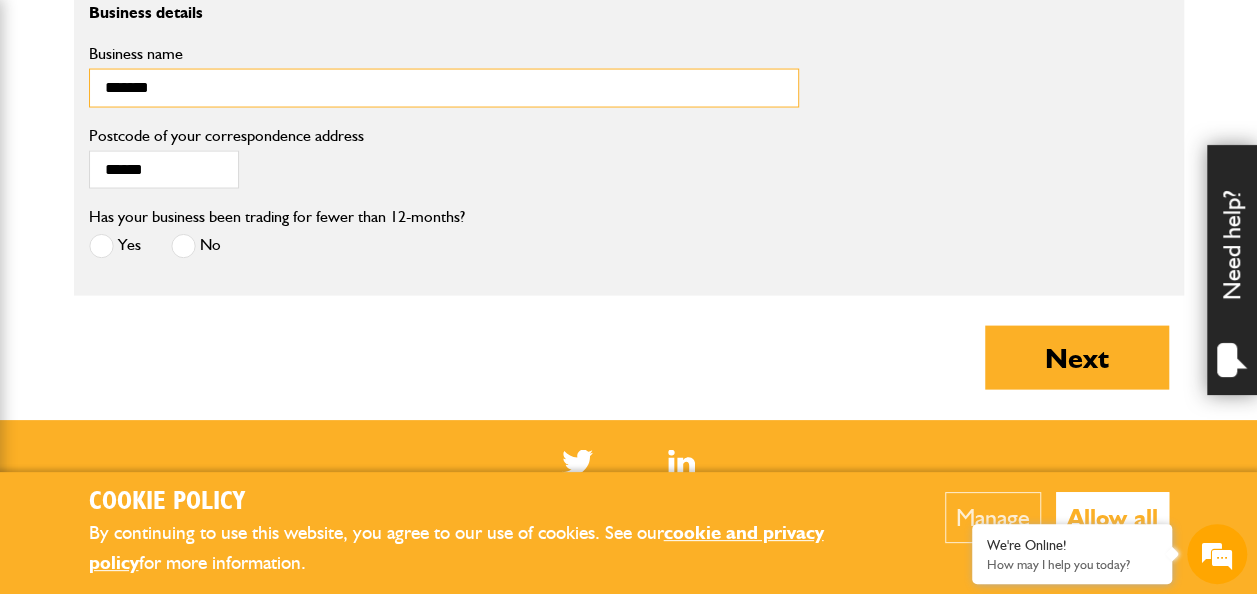 scroll, scrollTop: 1930, scrollLeft: 0, axis: vertical 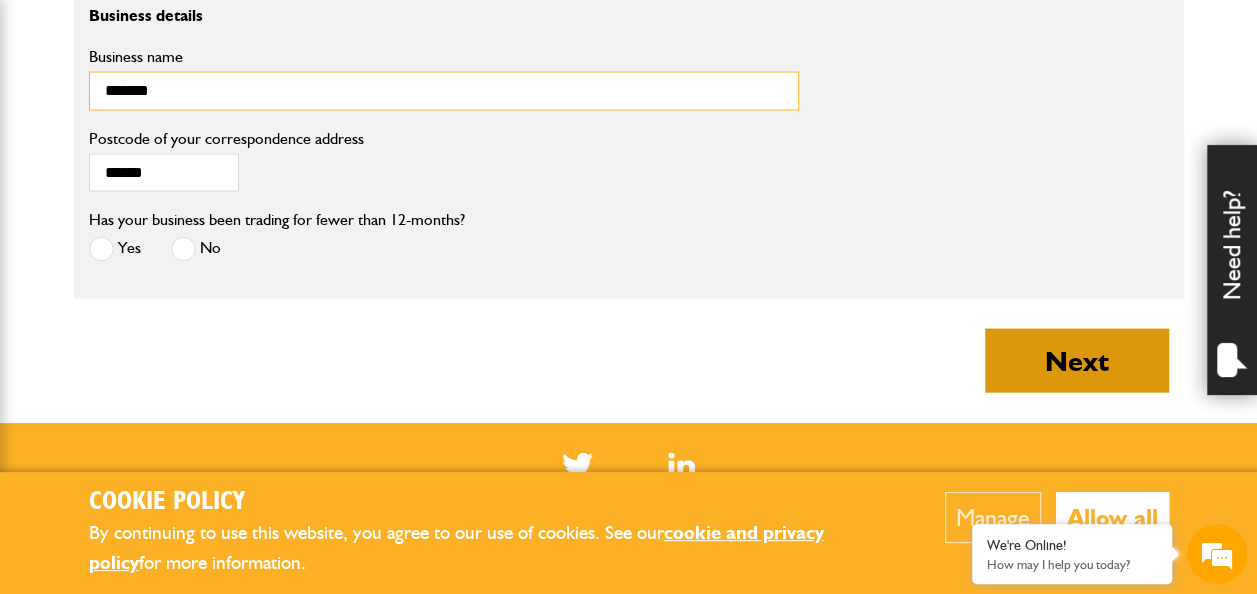 type on "*******" 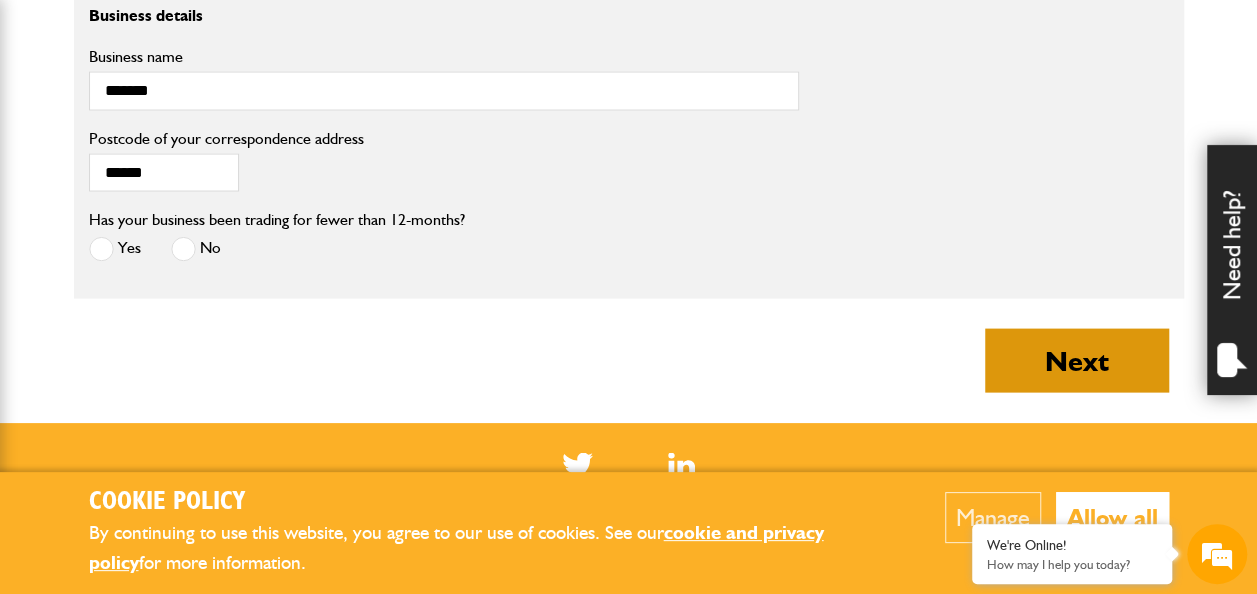 click on "Next" at bounding box center (1077, 361) 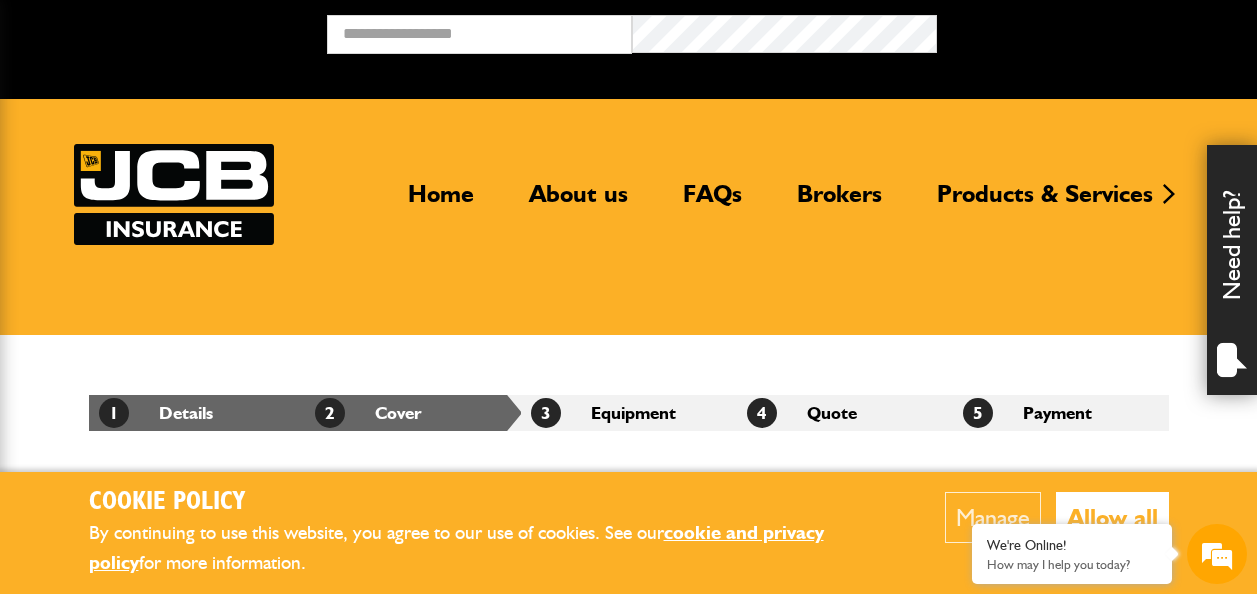 scroll, scrollTop: 0, scrollLeft: 0, axis: both 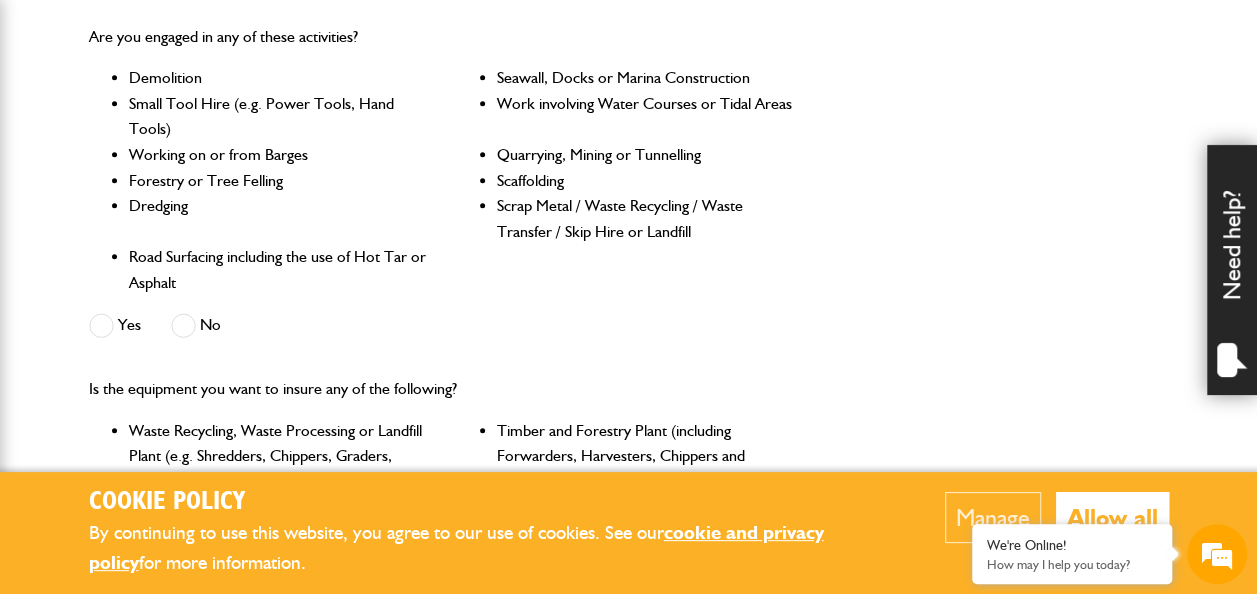 click at bounding box center (183, 325) 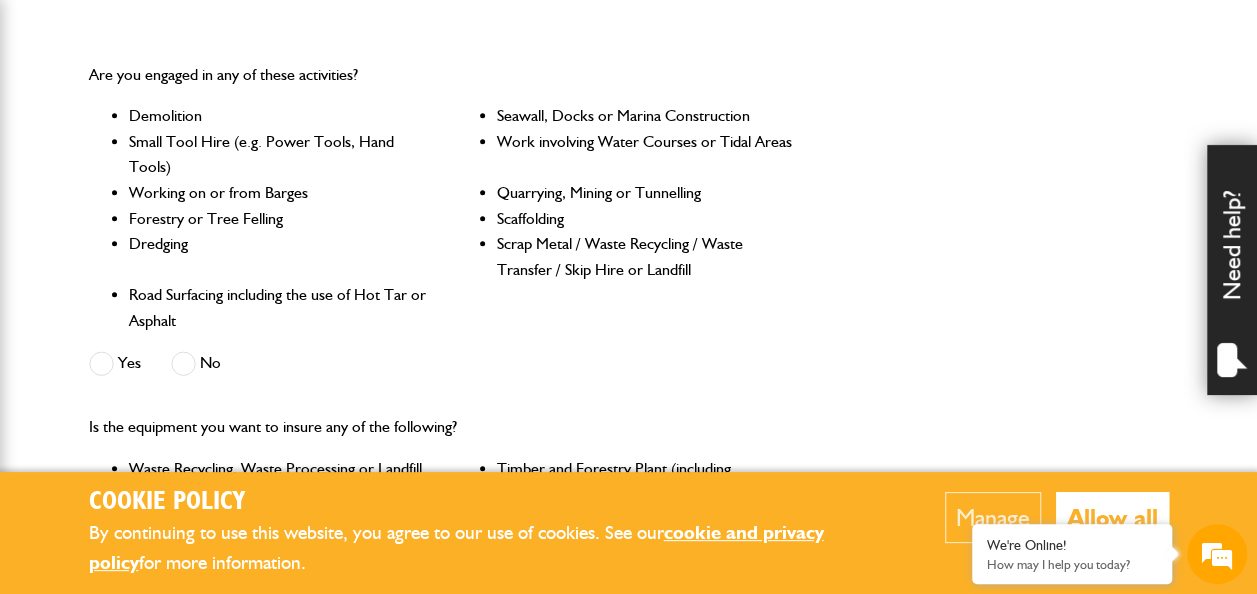 scroll, scrollTop: 570, scrollLeft: 0, axis: vertical 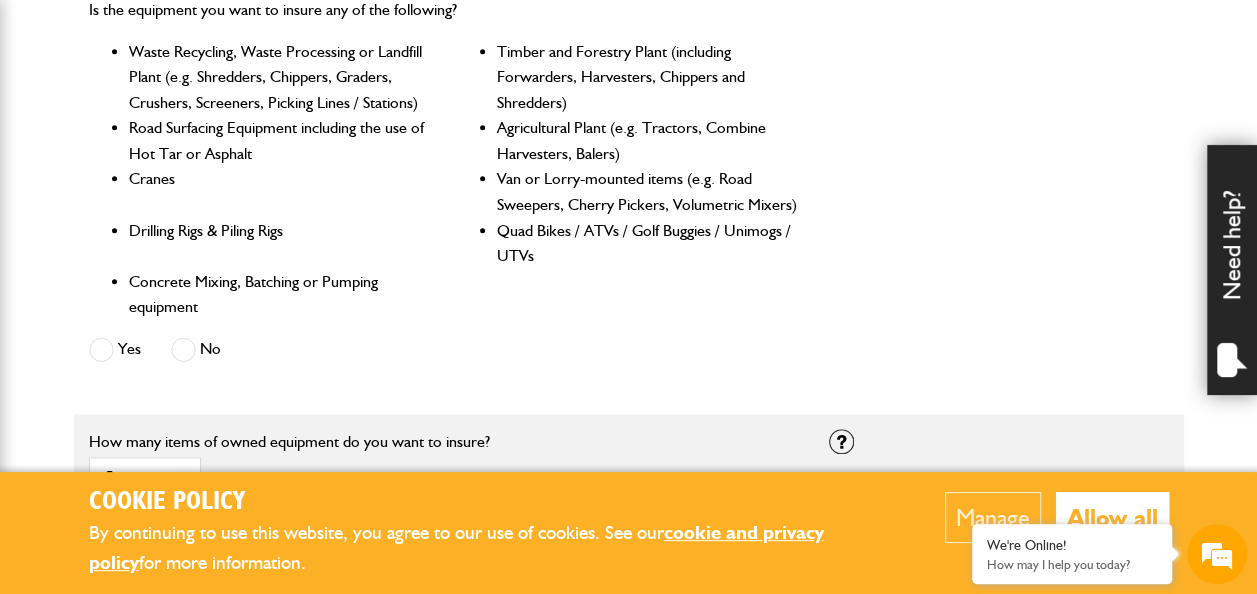 click at bounding box center (183, 349) 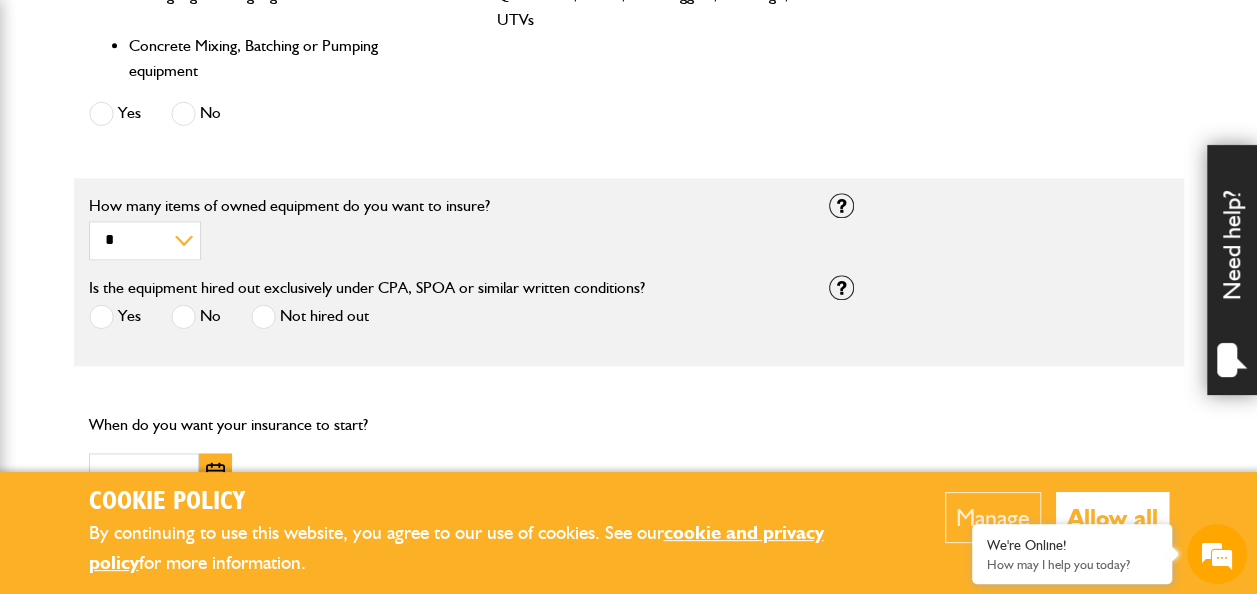 scroll, scrollTop: 1244, scrollLeft: 0, axis: vertical 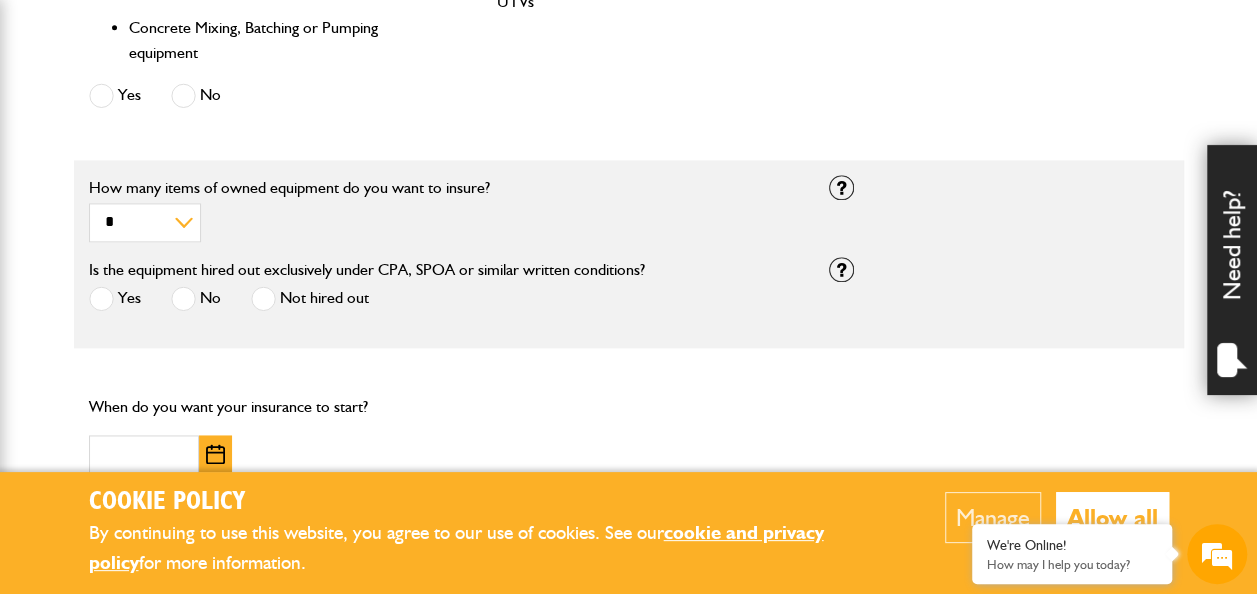 drag, startPoint x: 280, startPoint y: 300, endPoint x: 262, endPoint y: 300, distance: 18 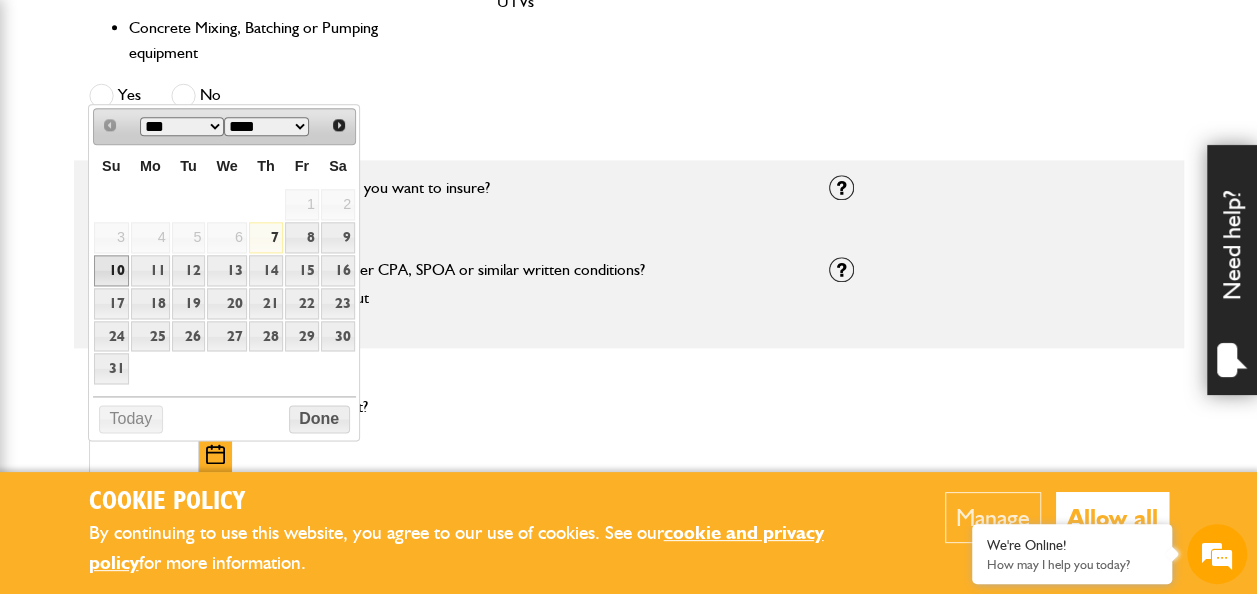 click on "10" at bounding box center (111, 270) 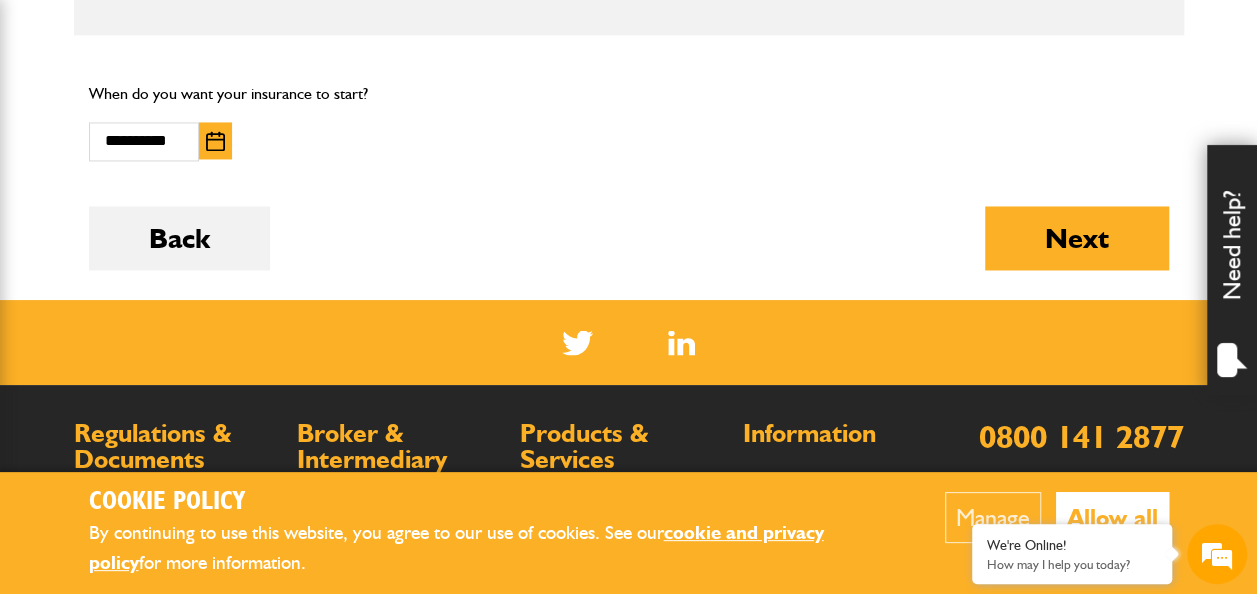 scroll, scrollTop: 1554, scrollLeft: 0, axis: vertical 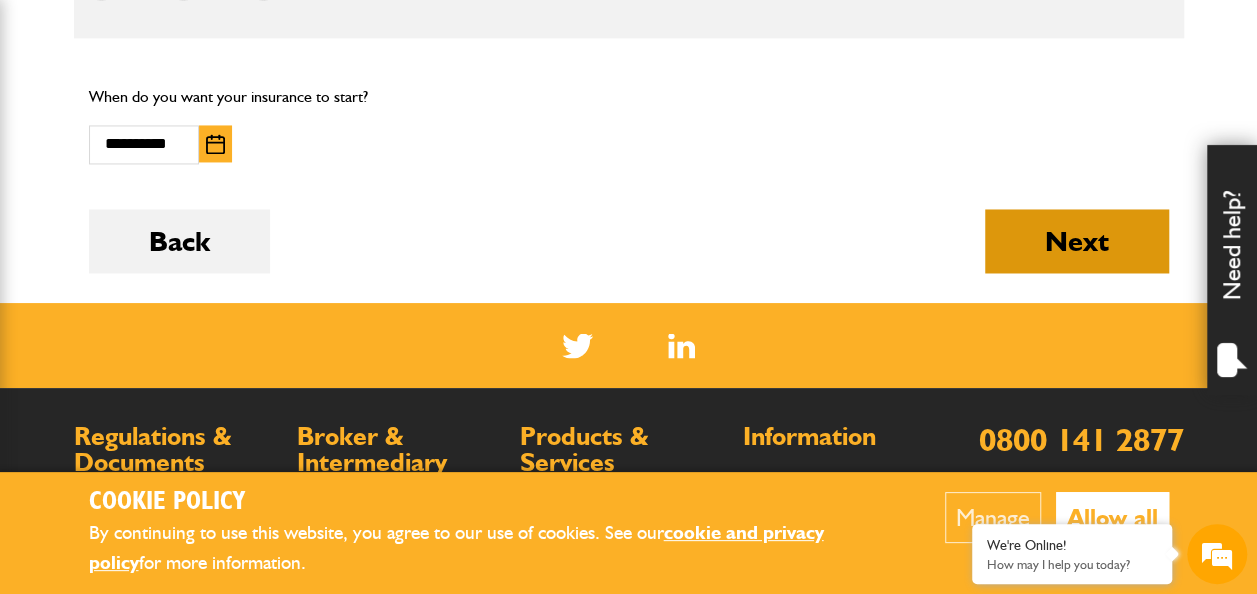 click on "Next" at bounding box center [1077, 241] 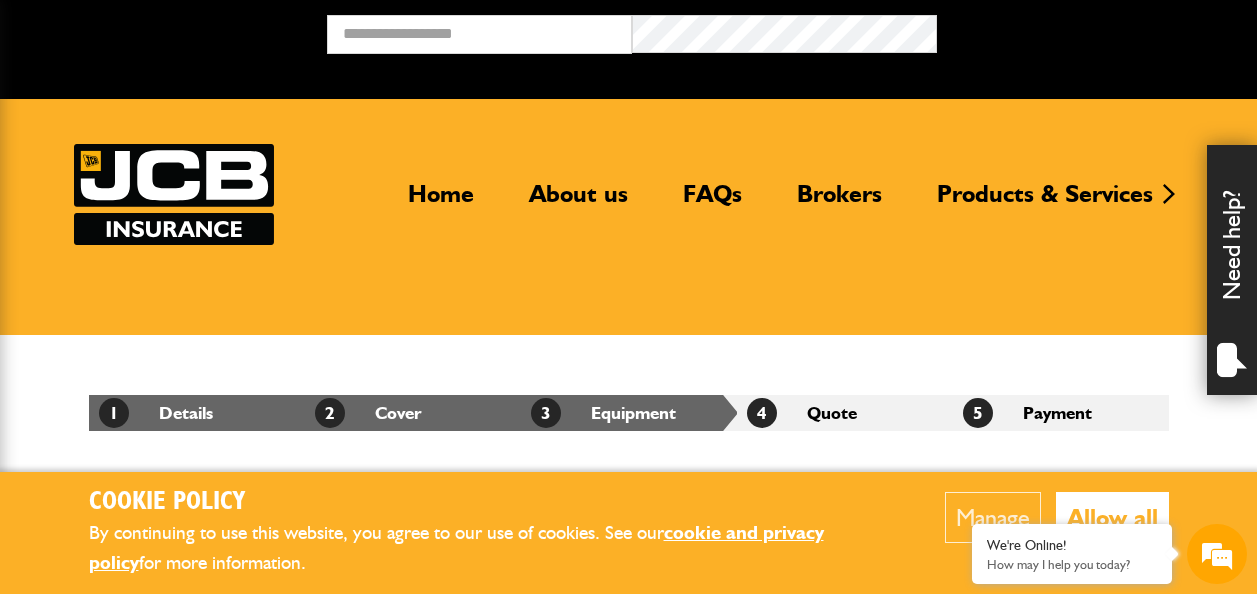 scroll, scrollTop: 0, scrollLeft: 0, axis: both 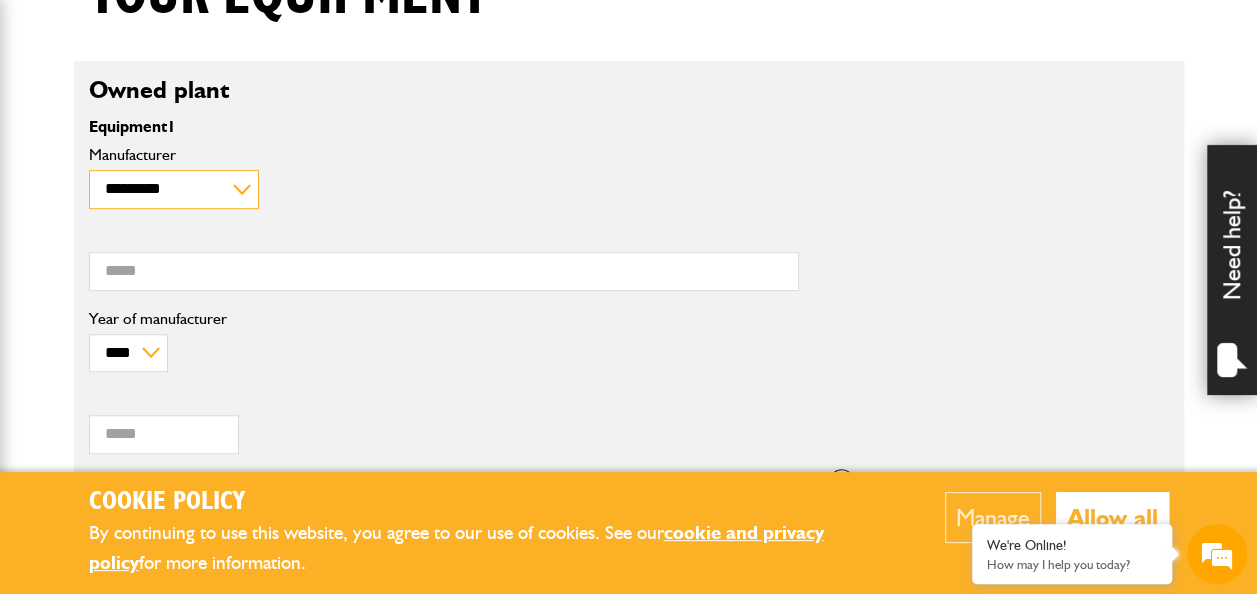 click on "**********" at bounding box center [174, 189] 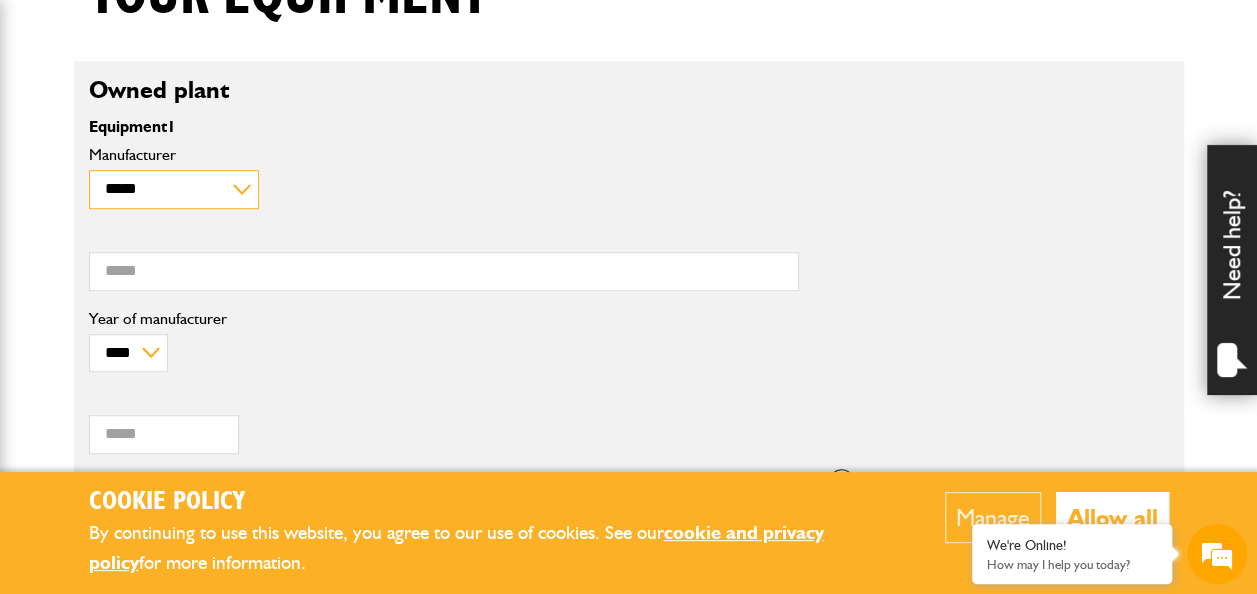 click on "**********" at bounding box center (174, 189) 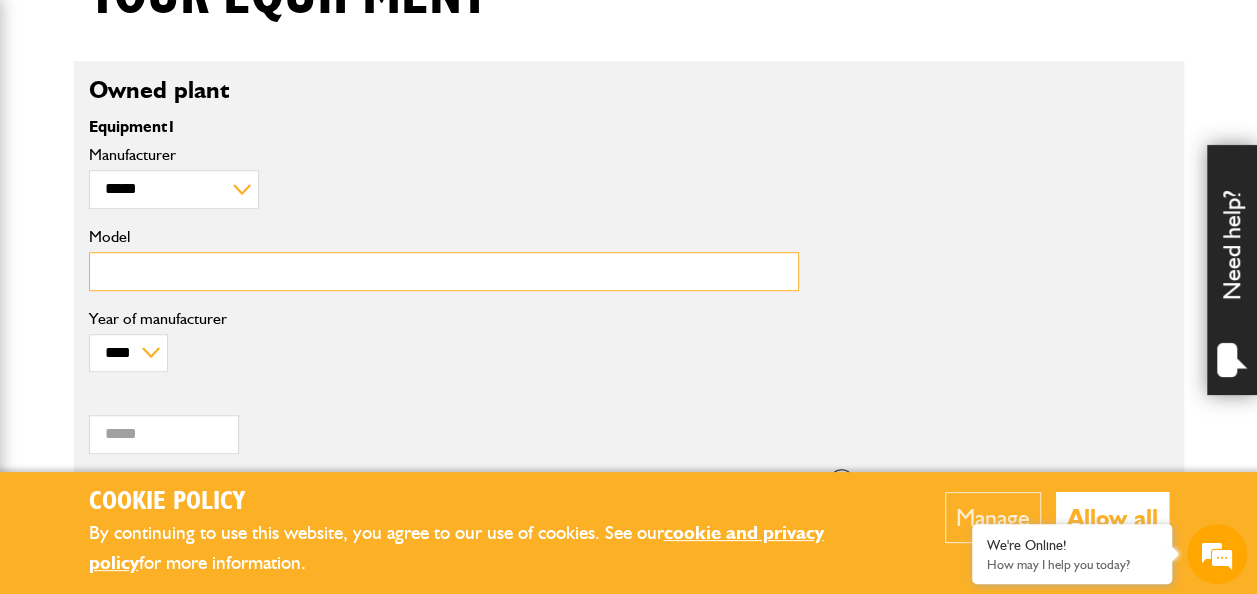 click on "Model" at bounding box center [444, 271] 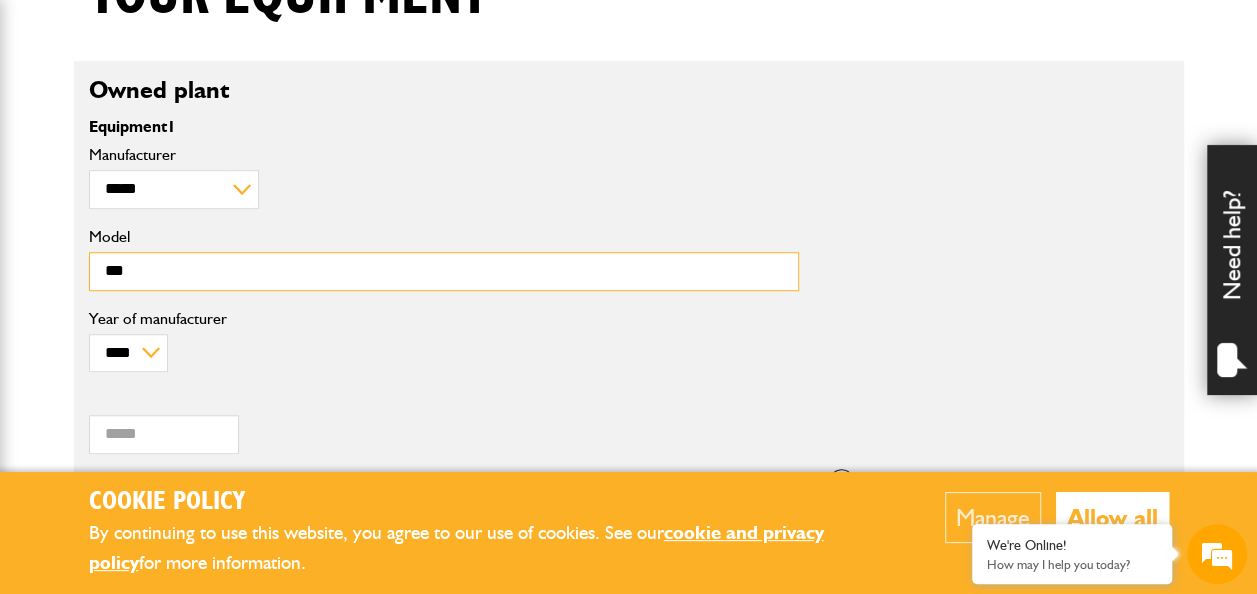scroll, scrollTop: 0, scrollLeft: 0, axis: both 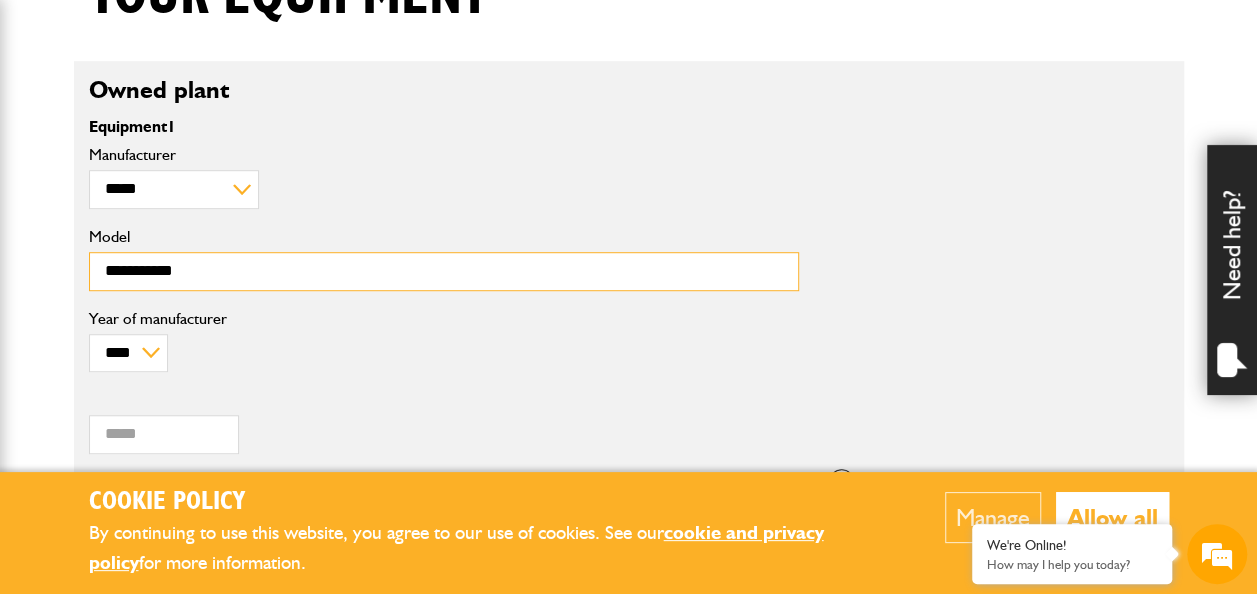 type on "**********" 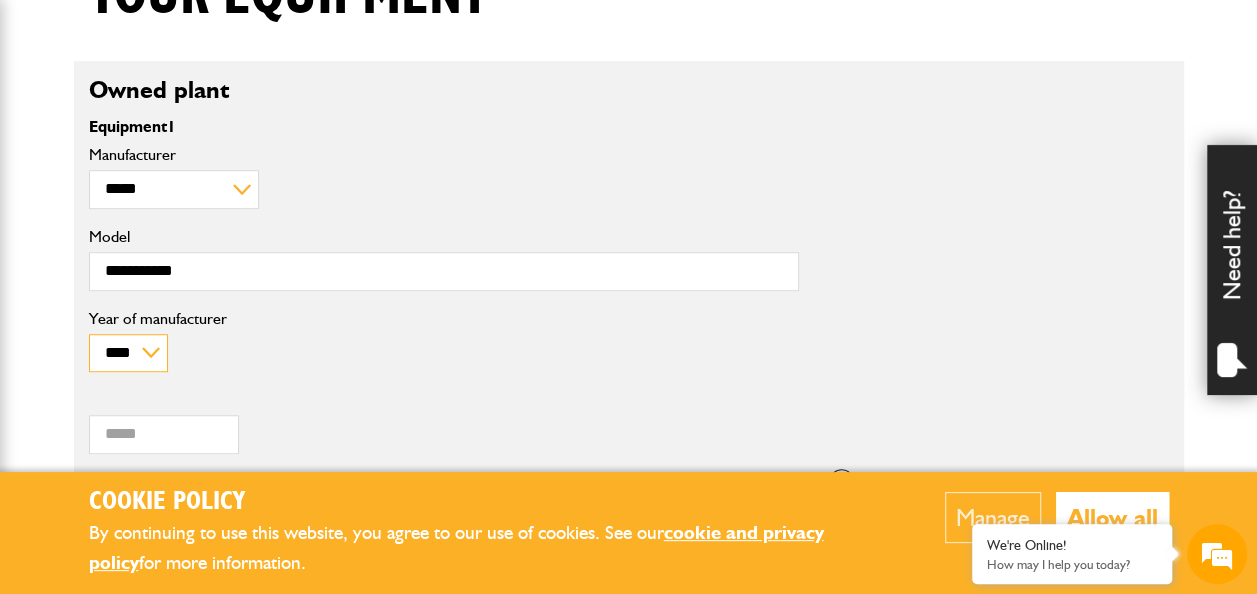 click on "****
****
****
****
****
****
****
****
****
****
****
****
****
****
****
****
****
****
****
****
****
****
****
****
****
****
****
****
****
****
****
****
****
****
****
****
****
****
****
****
****
****
****
****
****
****
****
****
****
****
****
****
****
****
****
****
****
****
****
****
****
****
****
****
****
****
****
****
****
****
****
****
****
****
****
****
****
****
****
****
****
****
****
****
****
****
****
****
****
****
****
****
****
****
****
****
****
****
****
****" at bounding box center [128, 353] 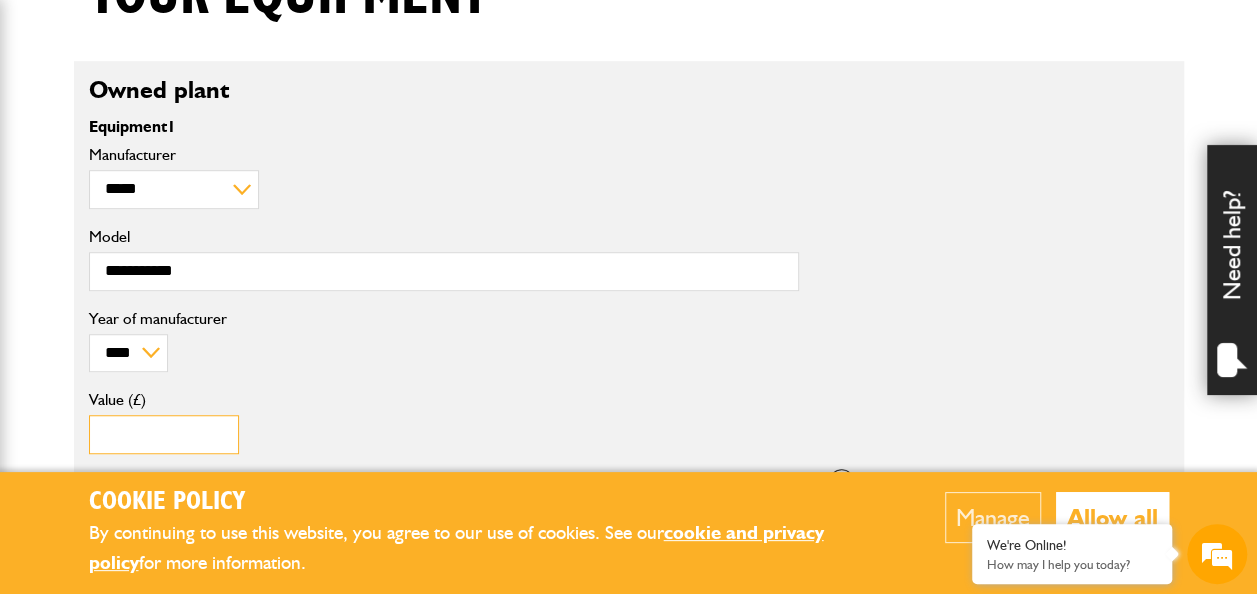 click on "Value (£)" at bounding box center [164, 434] 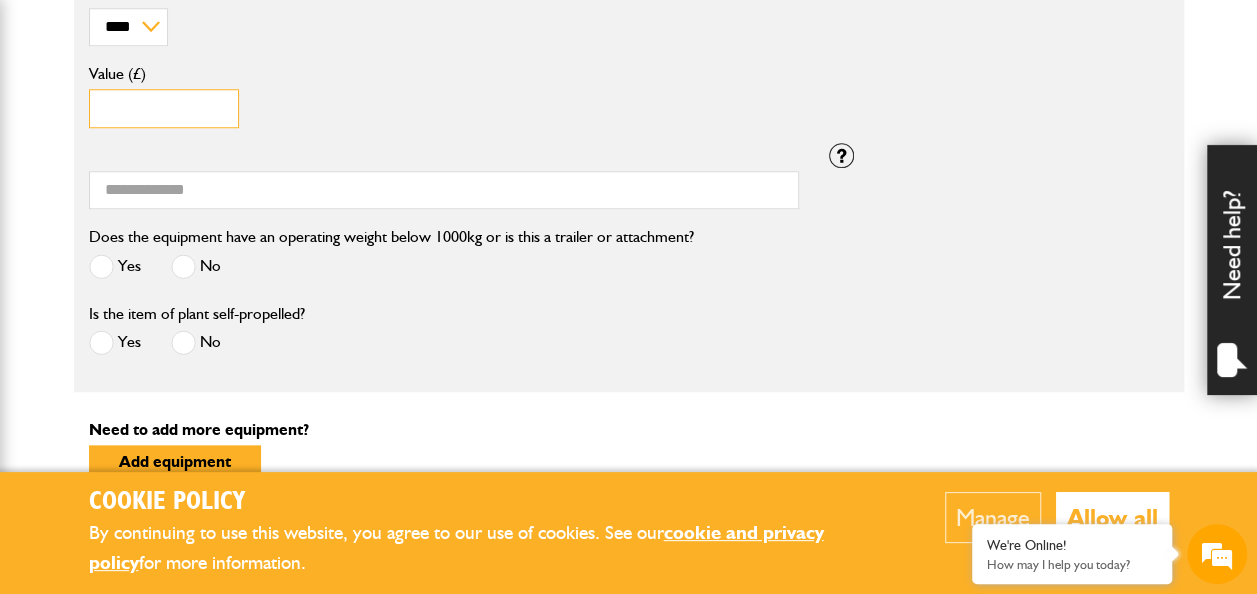 scroll, scrollTop: 889, scrollLeft: 0, axis: vertical 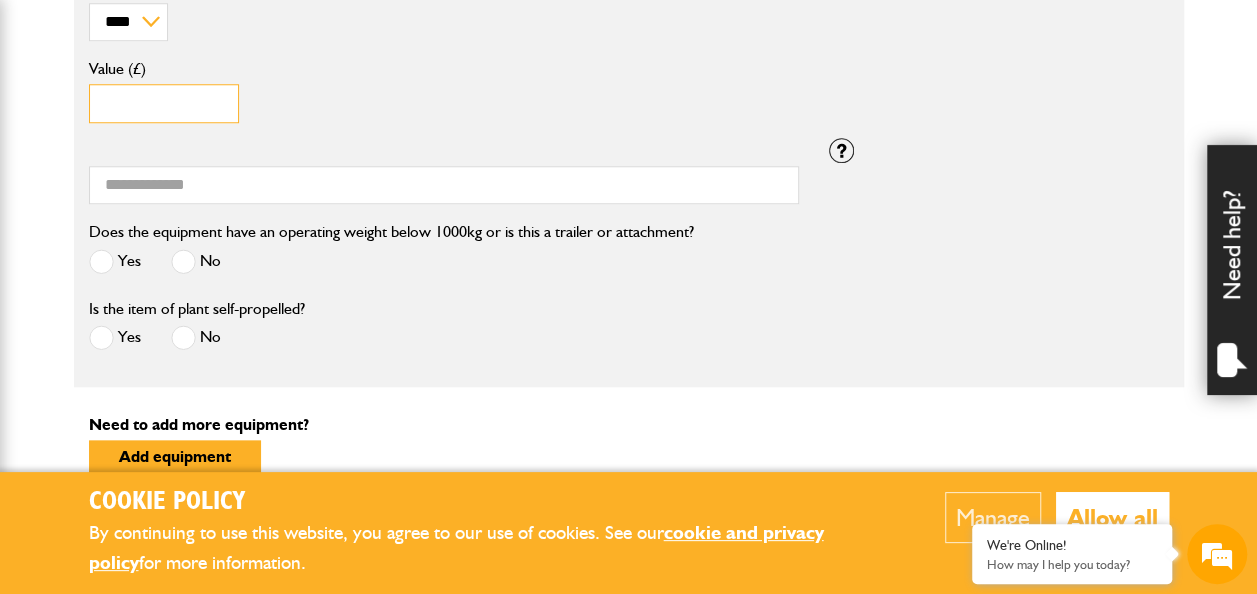 type on "*****" 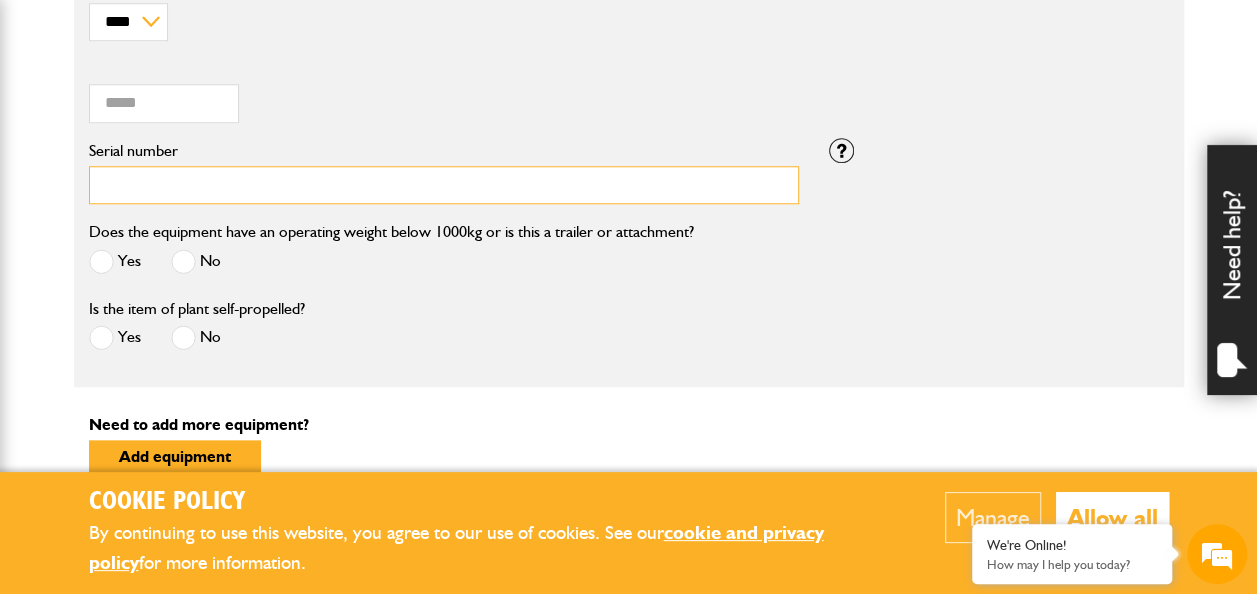 click on "Serial number" at bounding box center [444, 185] 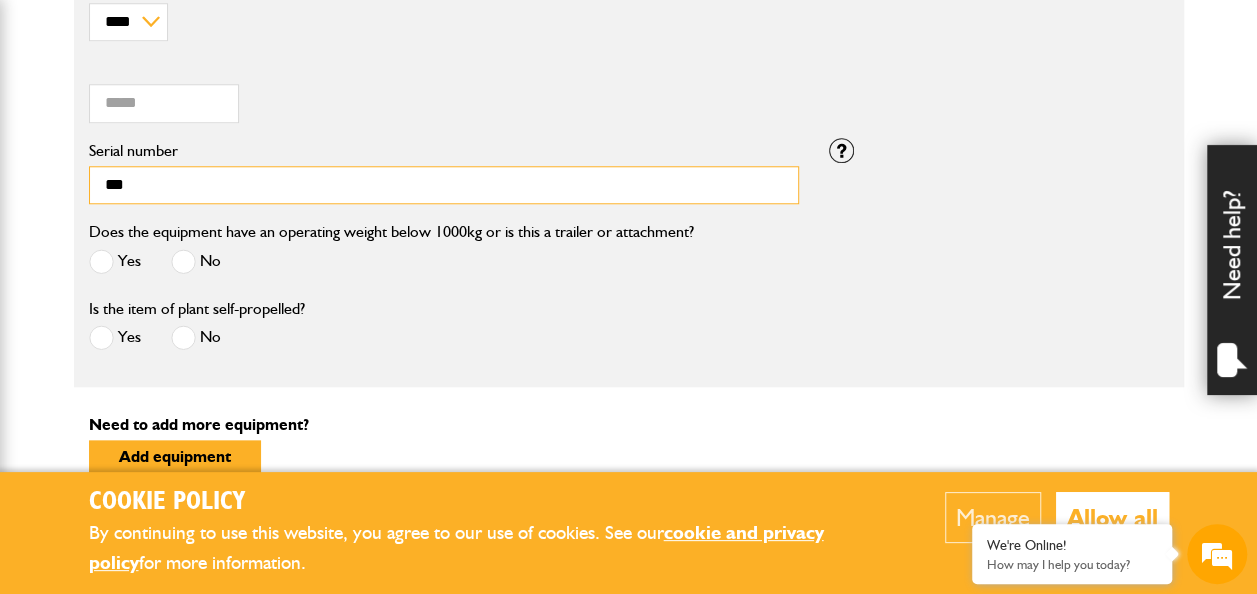 type on "***" 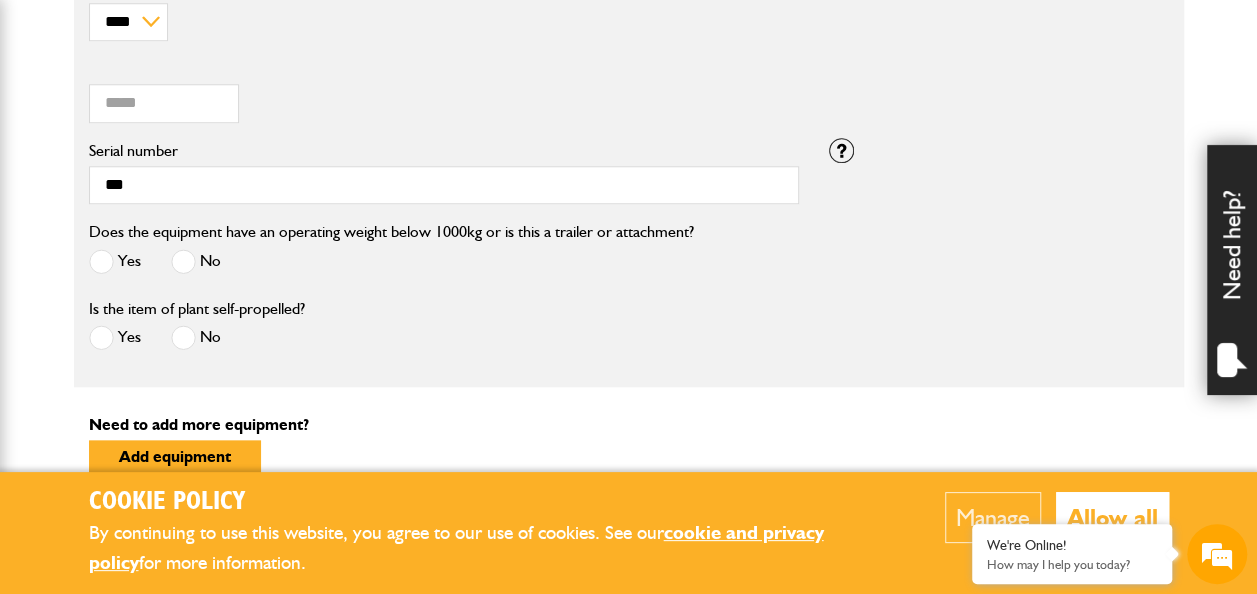 click at bounding box center [183, 261] 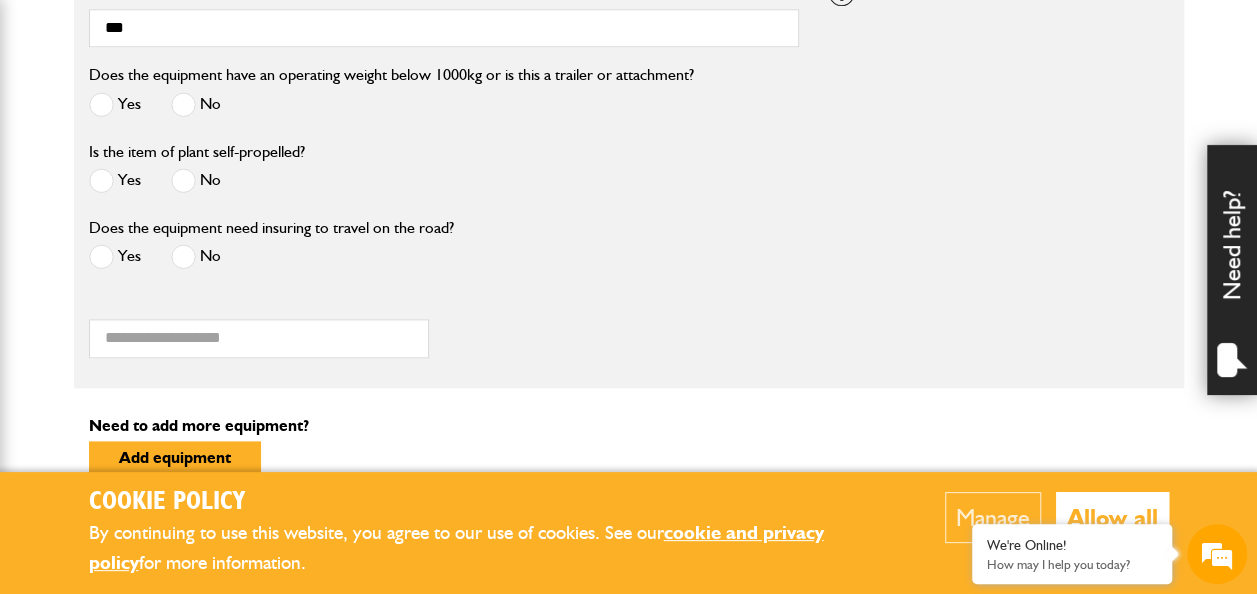 click at bounding box center (101, 256) 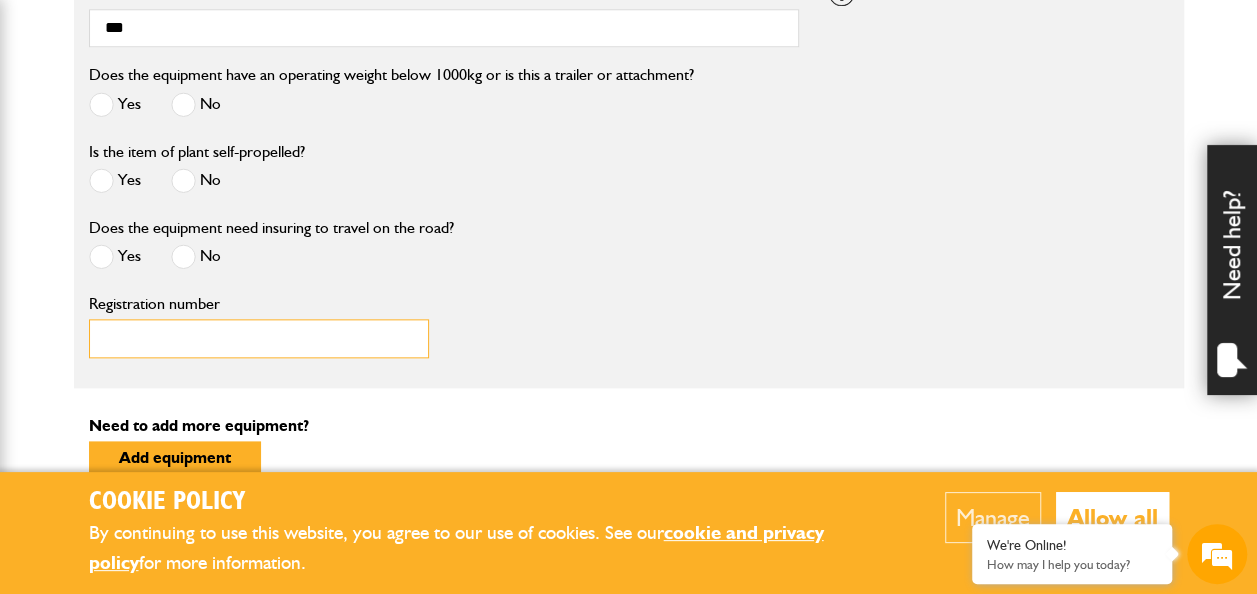 click on "Registration number" at bounding box center [259, 338] 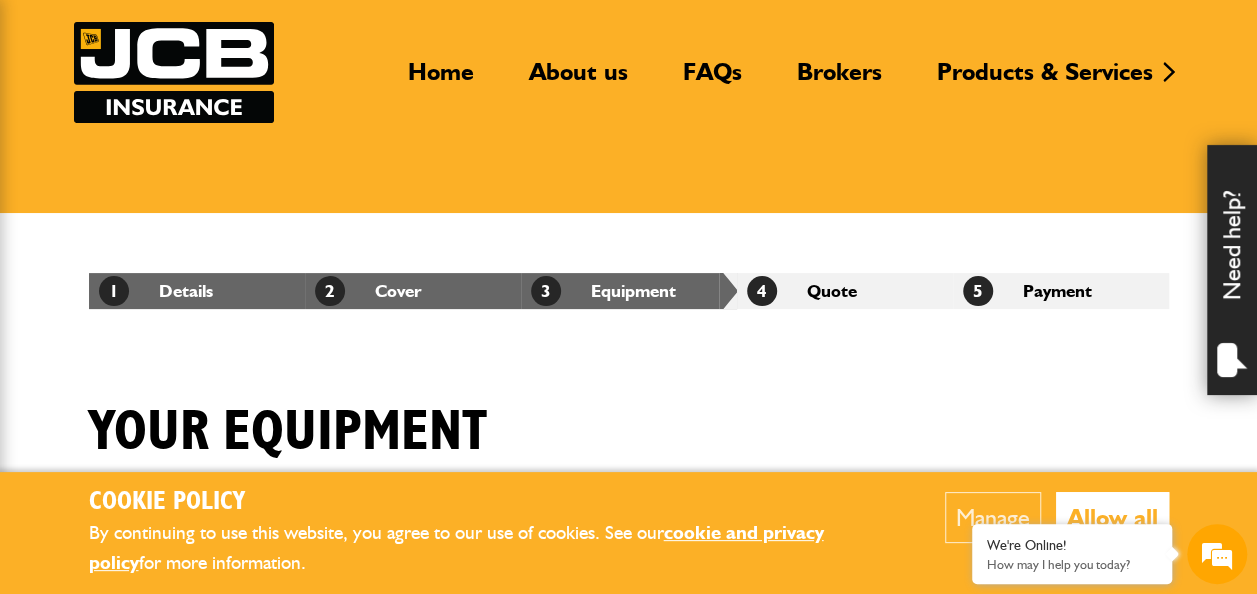 scroll, scrollTop: 0, scrollLeft: 0, axis: both 